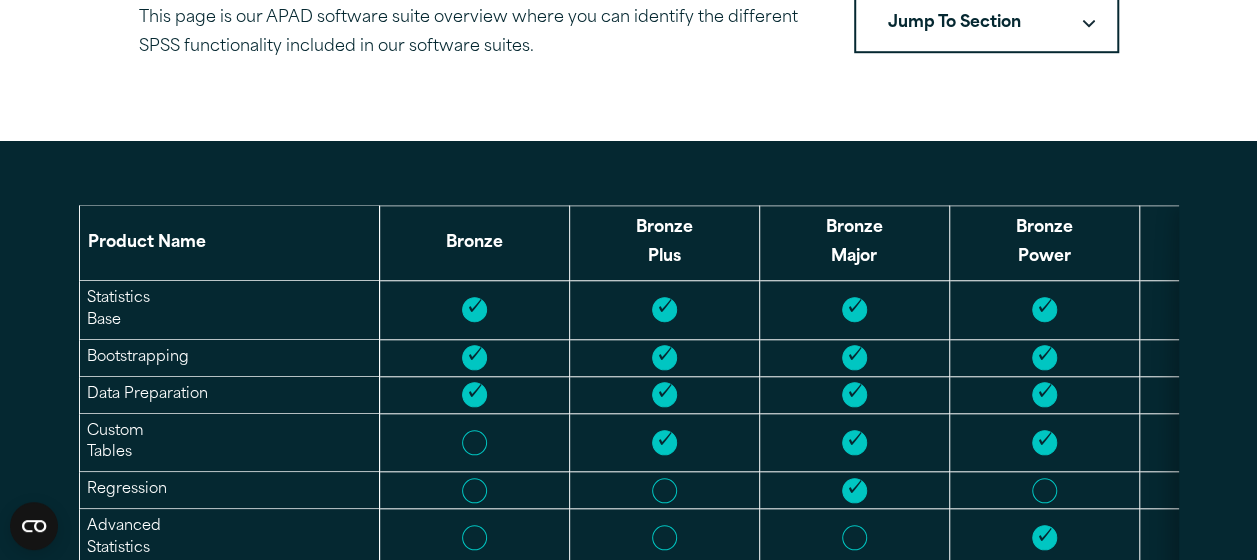 scroll, scrollTop: 0, scrollLeft: 0, axis: both 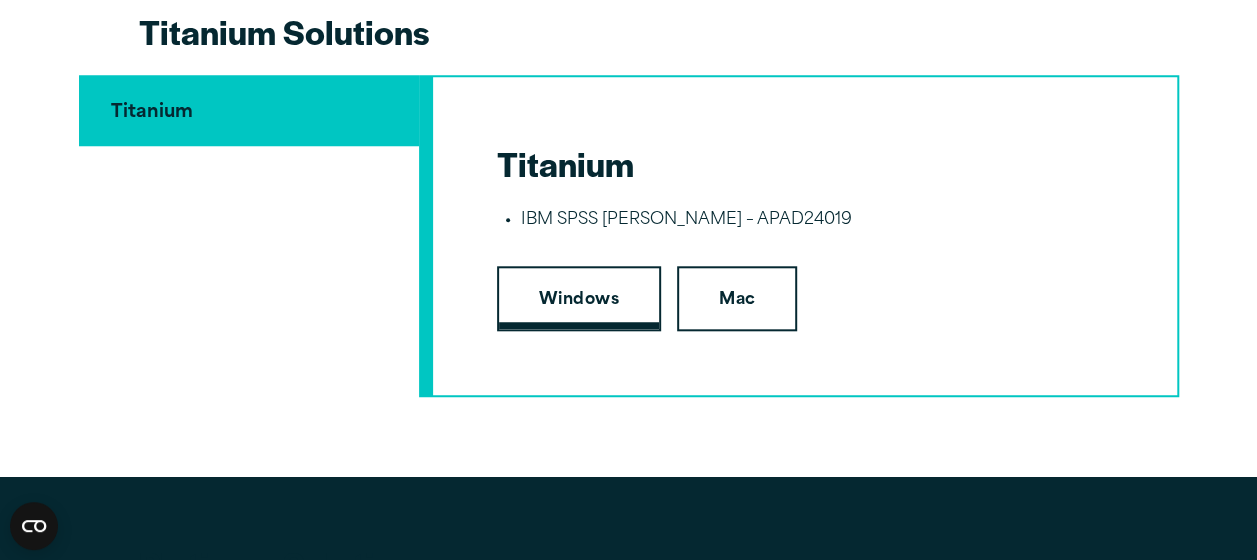 click on "Windows" at bounding box center (579, 299) 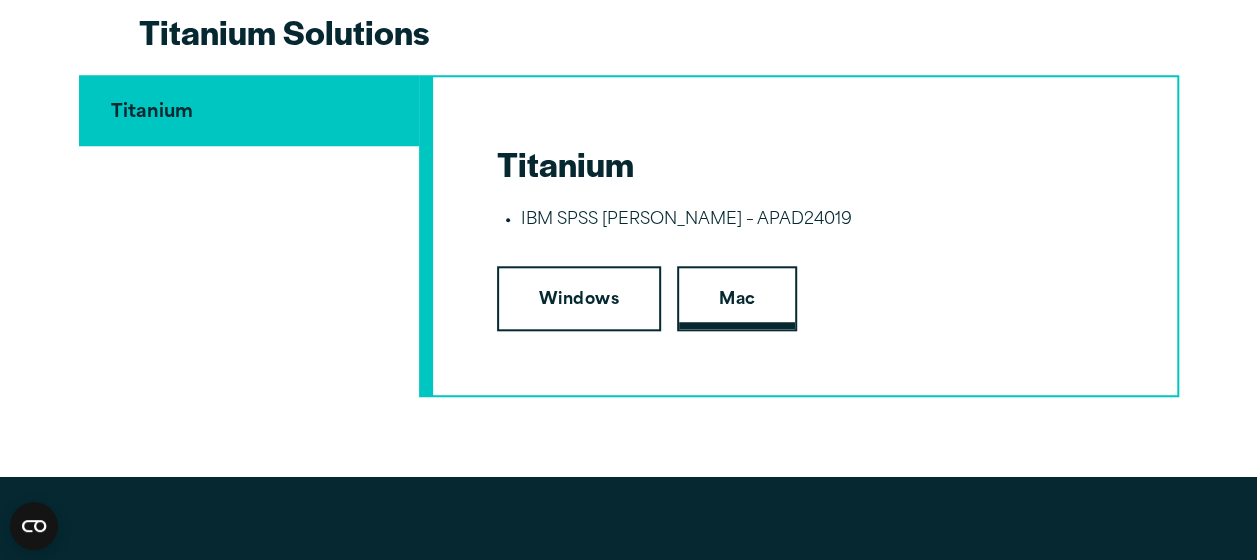 click on "Mac" at bounding box center (737, 299) 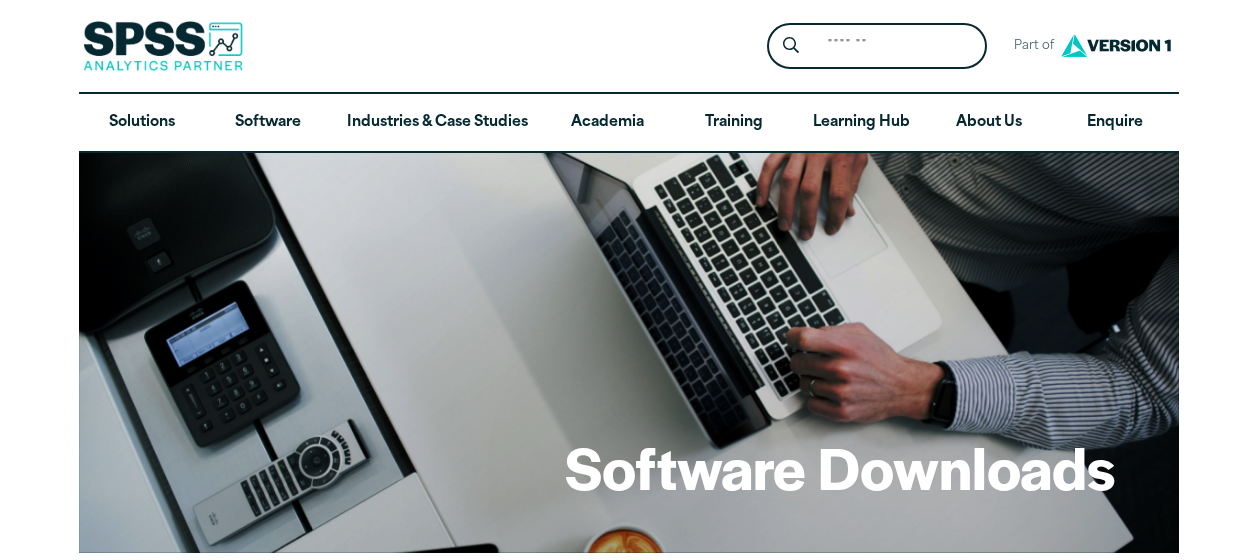 scroll, scrollTop: 0, scrollLeft: 0, axis: both 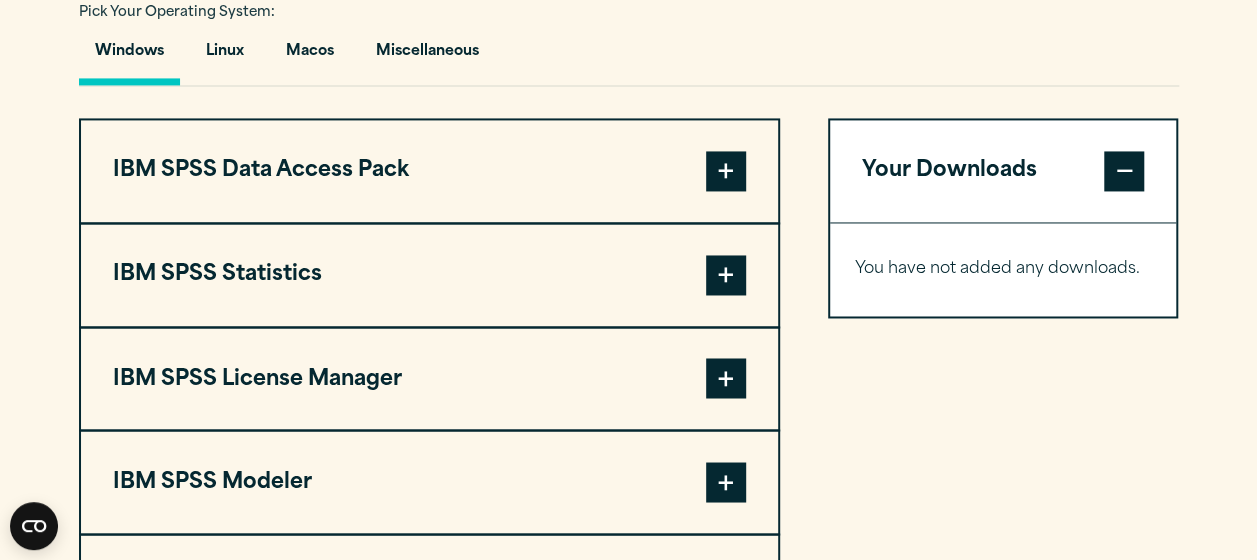 click at bounding box center (726, 275) 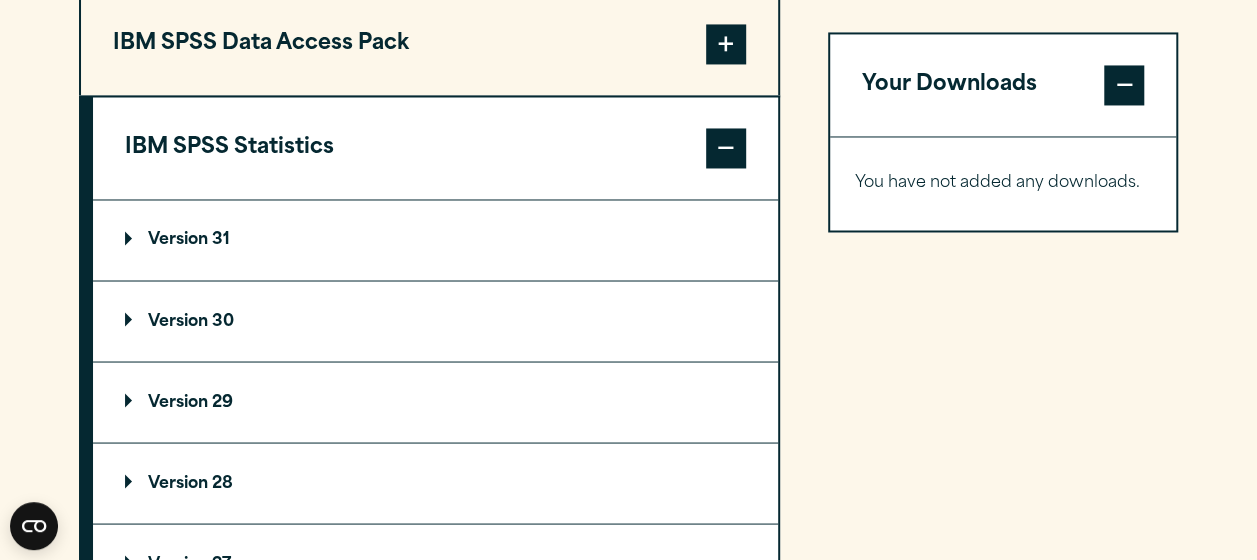 scroll, scrollTop: 1630, scrollLeft: 0, axis: vertical 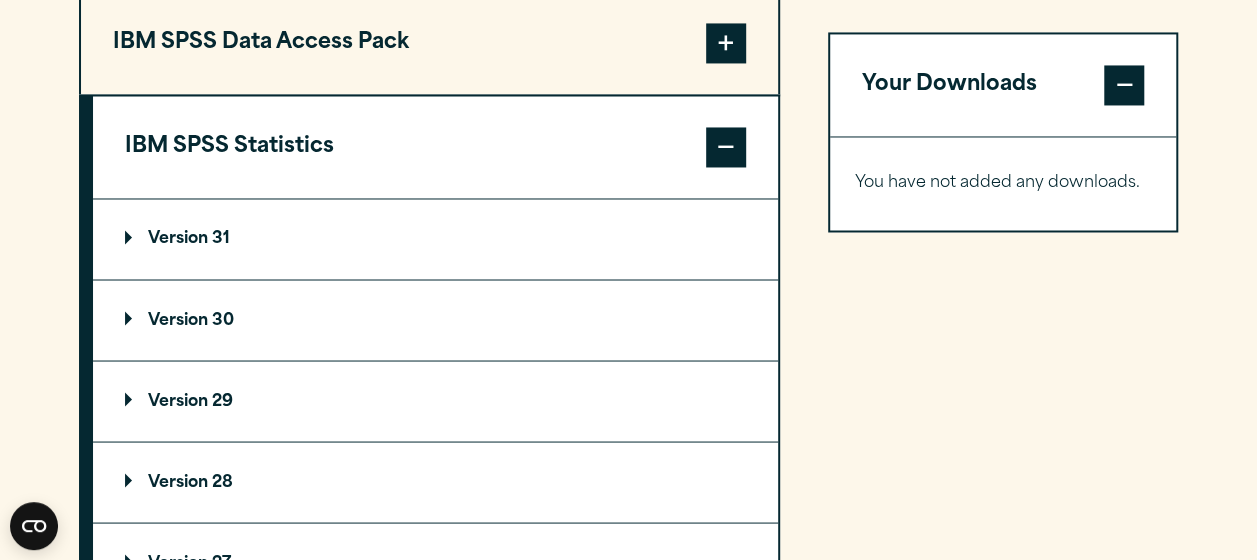 click on "Version 30" at bounding box center [179, 320] 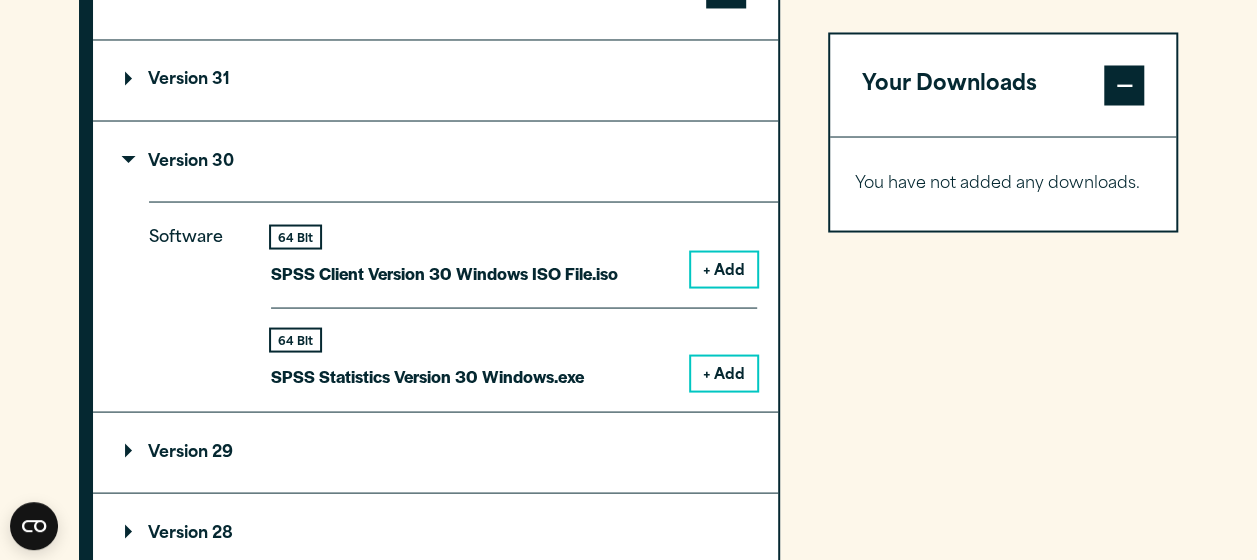 scroll, scrollTop: 1790, scrollLeft: 0, axis: vertical 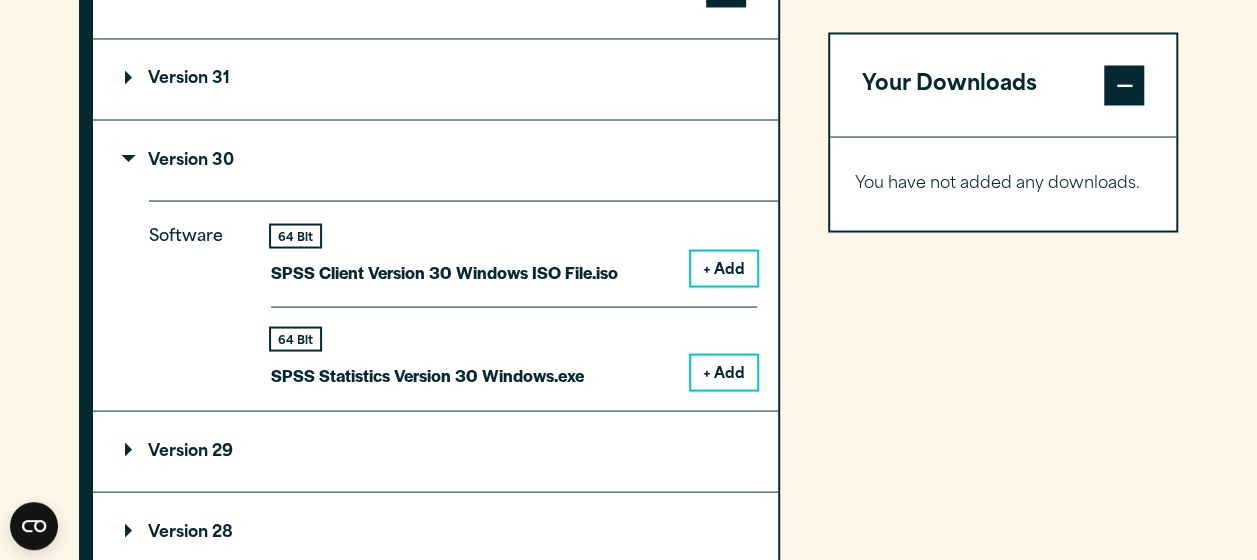 click on "+ Add" at bounding box center (724, 372) 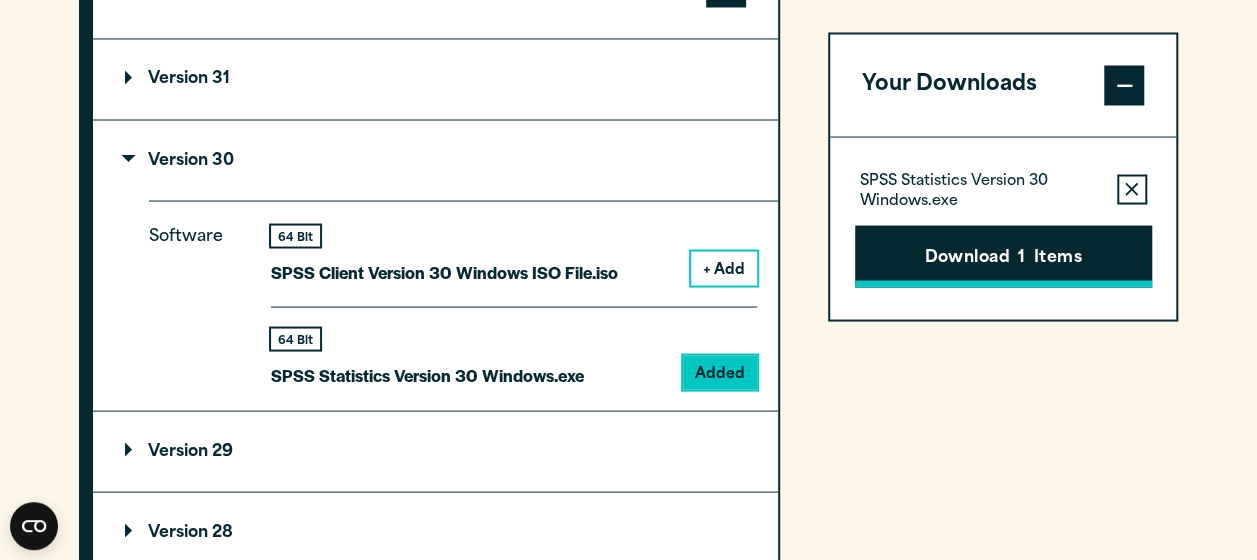 click on "Download  1  Items" at bounding box center [1003, 256] 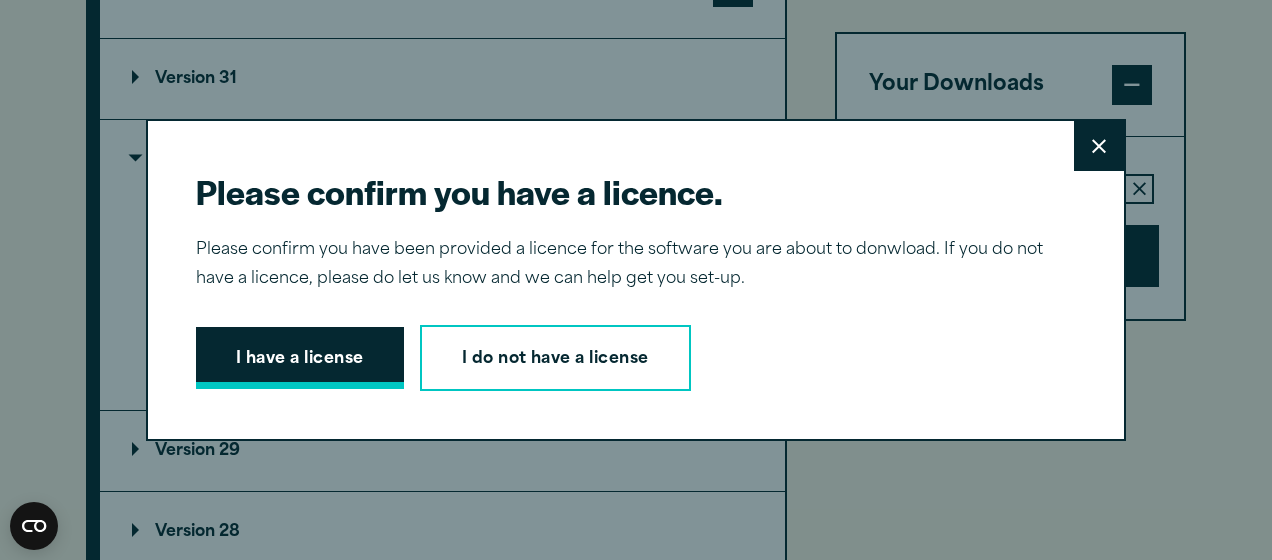 click on "I have a license" at bounding box center [300, 358] 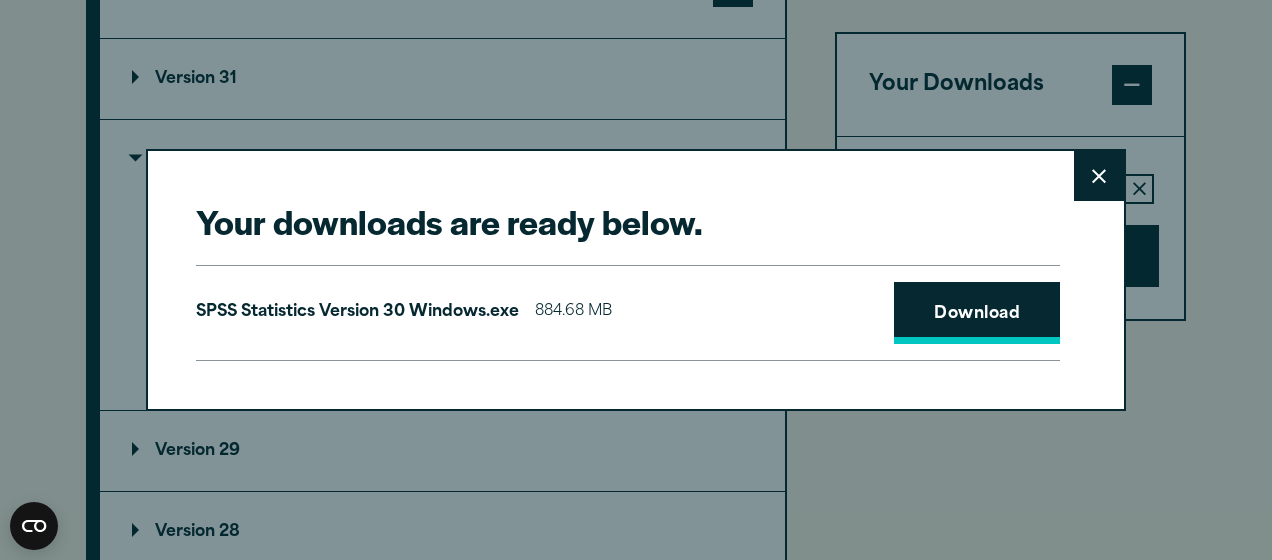 click on "Download" at bounding box center [977, 313] 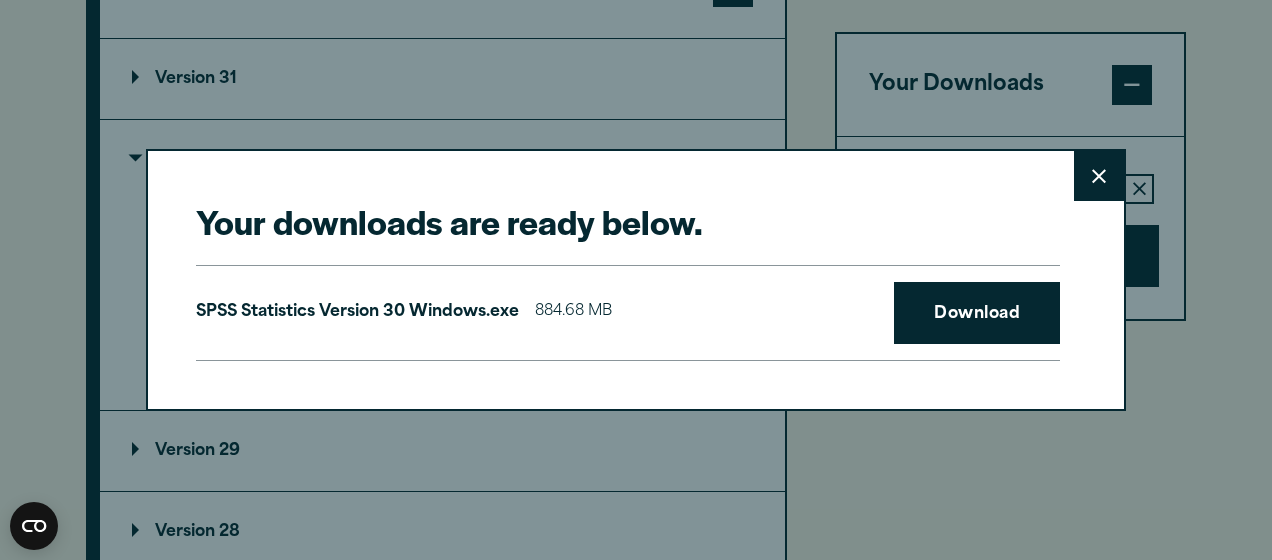 click on "SPSS Statistics Version 30 Windows.exe
884.68 MB
Download" at bounding box center [628, 313] 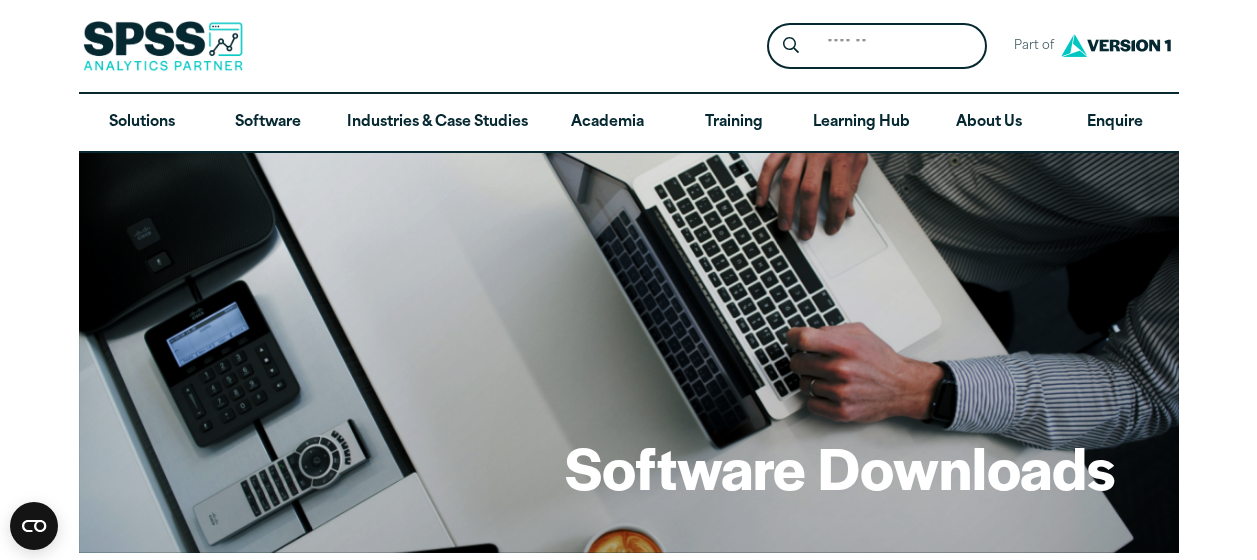 scroll, scrollTop: 0, scrollLeft: 0, axis: both 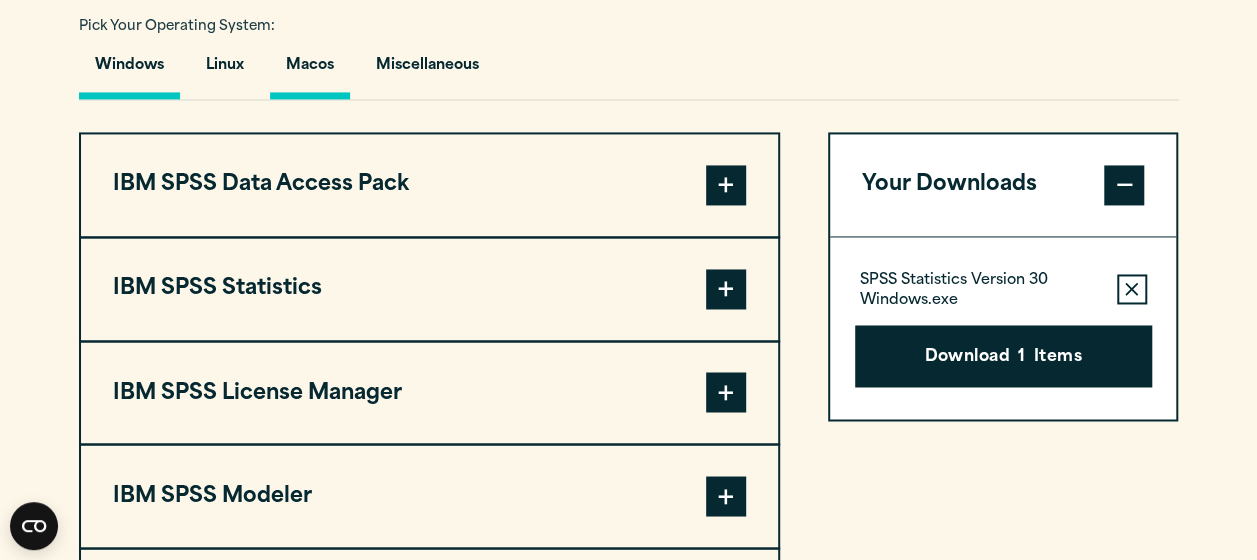 click on "Macos" at bounding box center [310, 70] 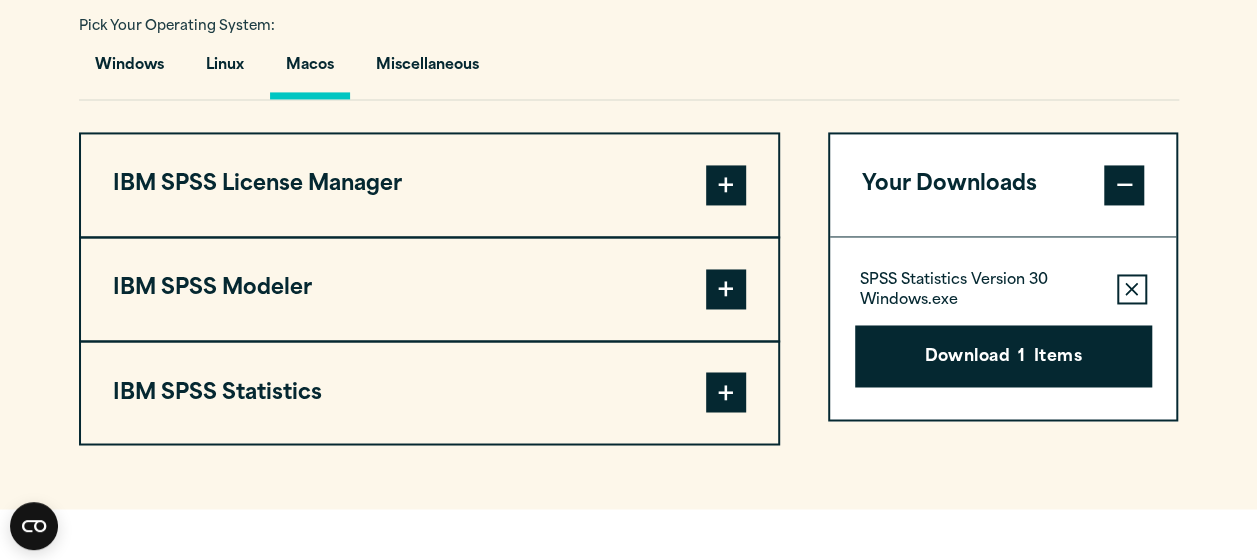 click at bounding box center (726, 392) 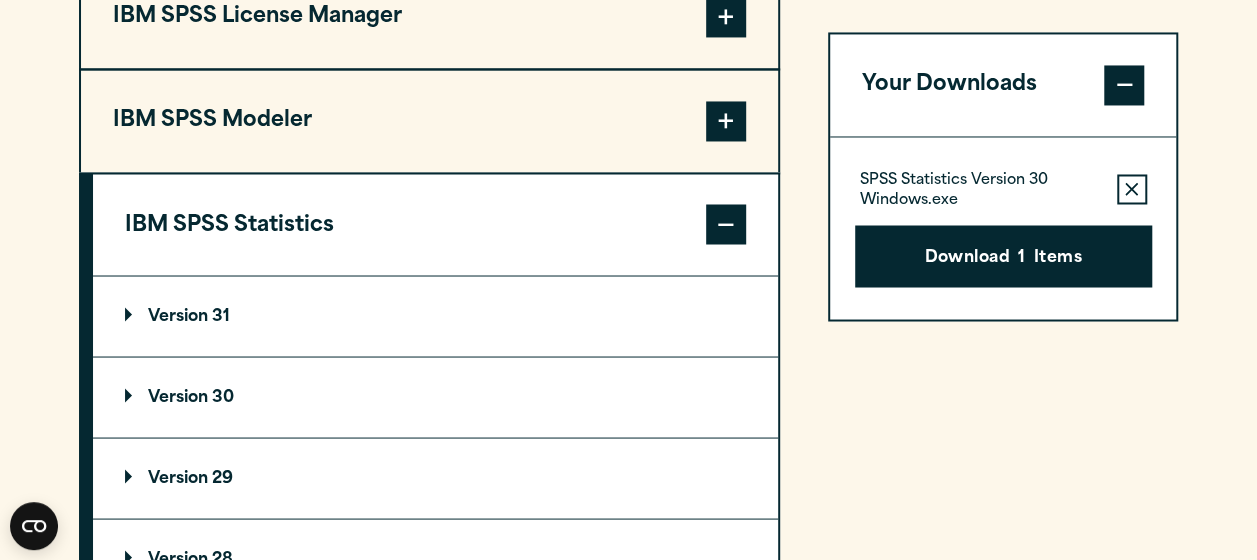 scroll, scrollTop: 1687, scrollLeft: 0, axis: vertical 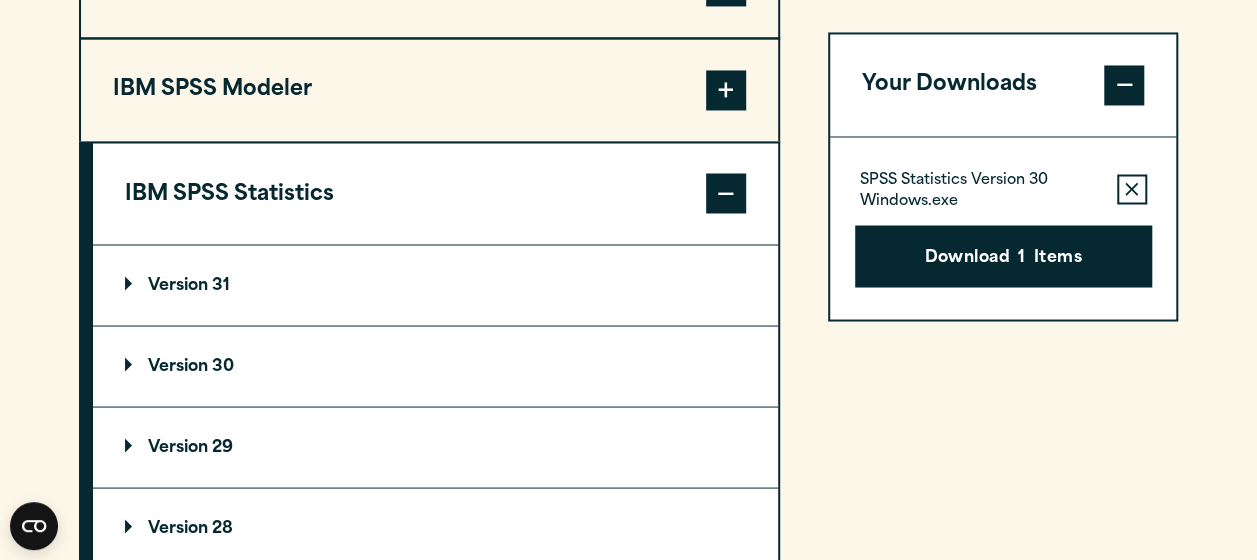 click on "Version 30" at bounding box center [435, 366] 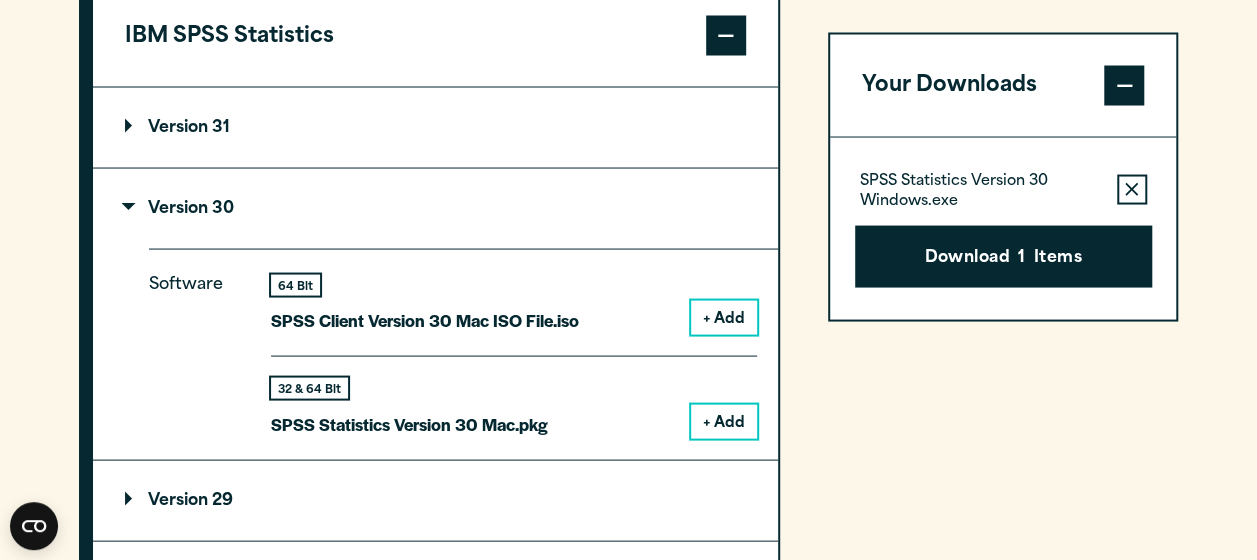 scroll, scrollTop: 1855, scrollLeft: 0, axis: vertical 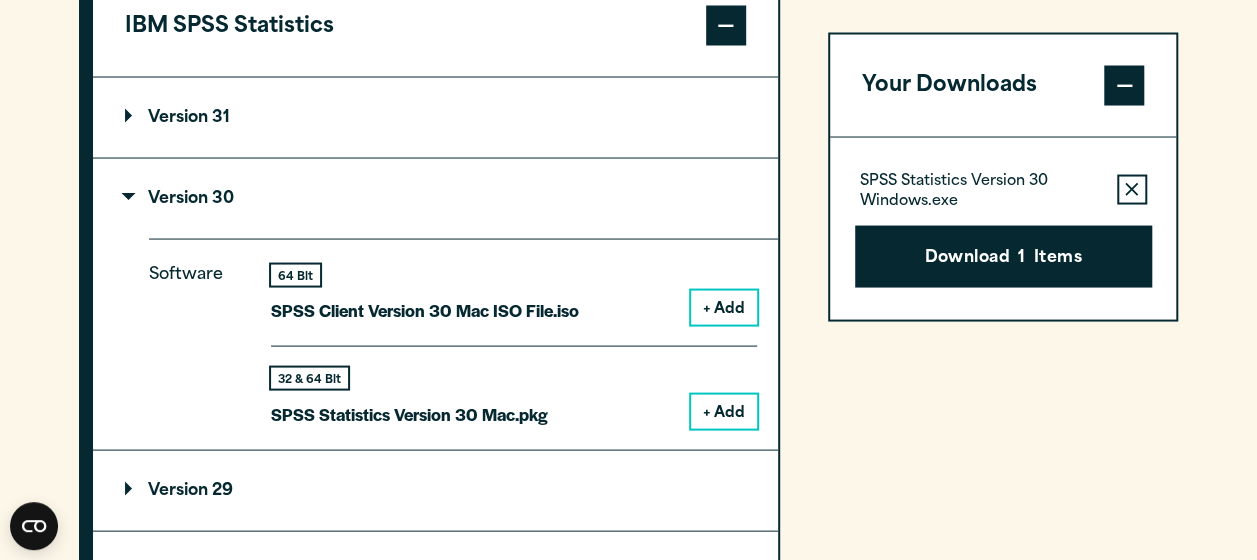 click on "+ Add" at bounding box center [724, 411] 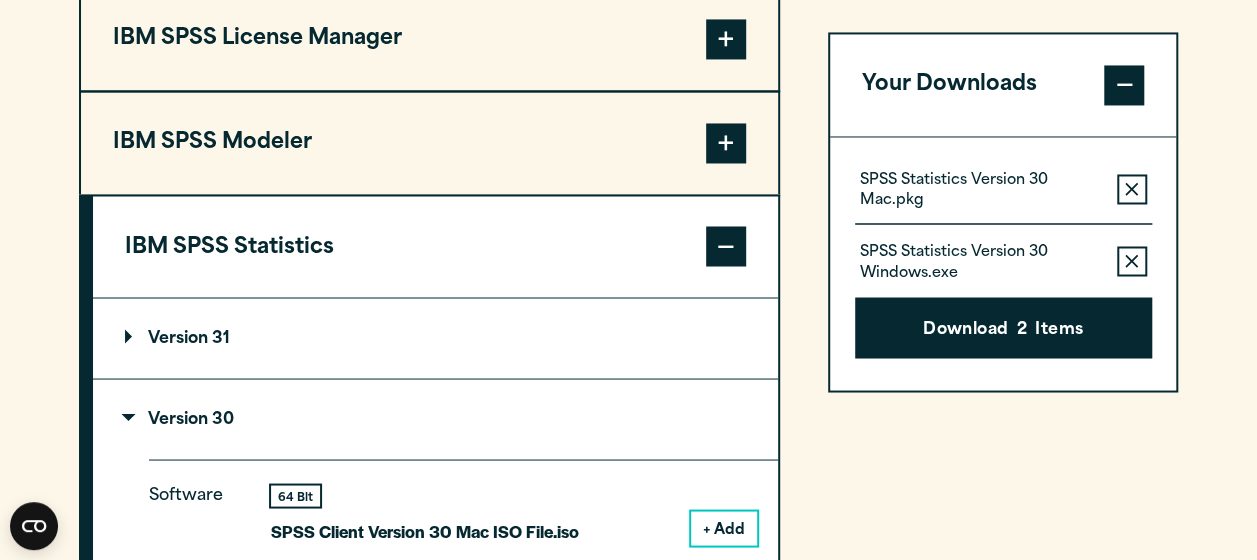 scroll, scrollTop: 1632, scrollLeft: 0, axis: vertical 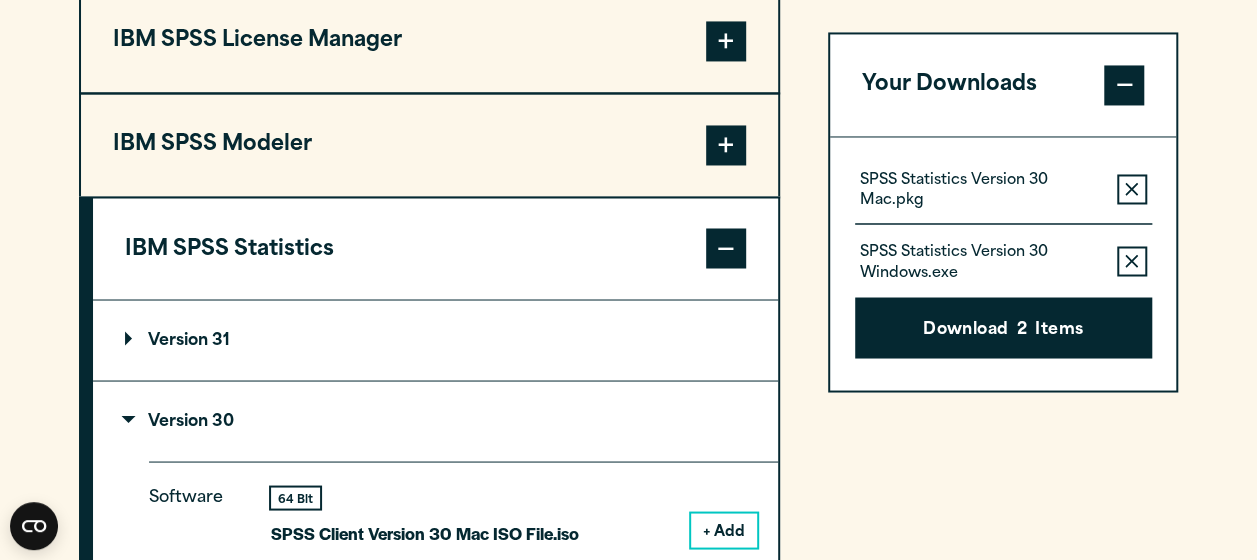 click on "Version 30" at bounding box center [435, 421] 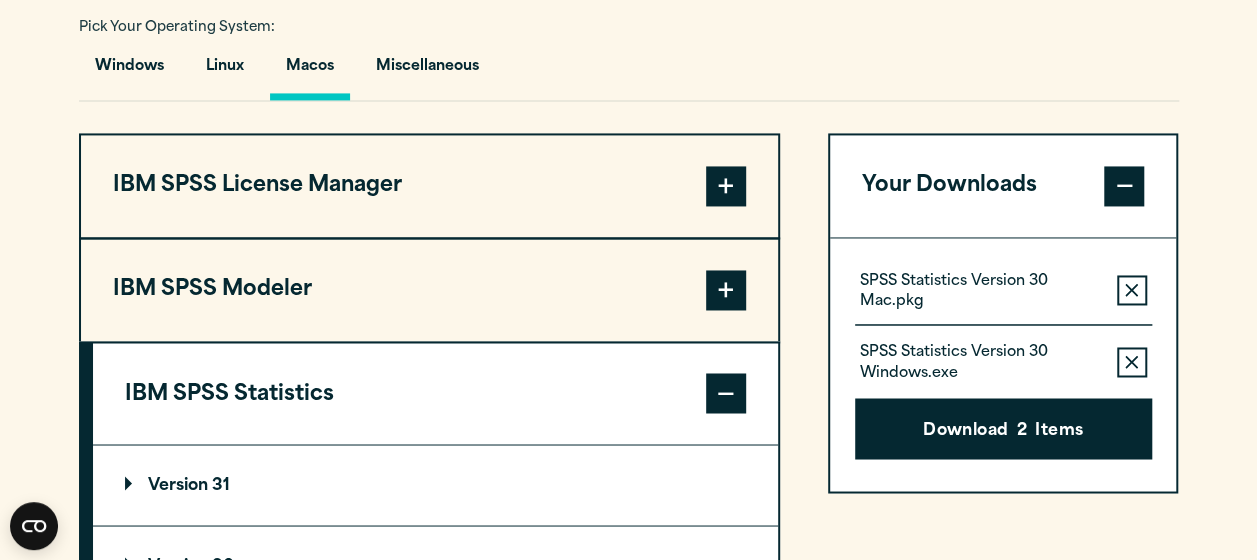 scroll, scrollTop: 1484, scrollLeft: 0, axis: vertical 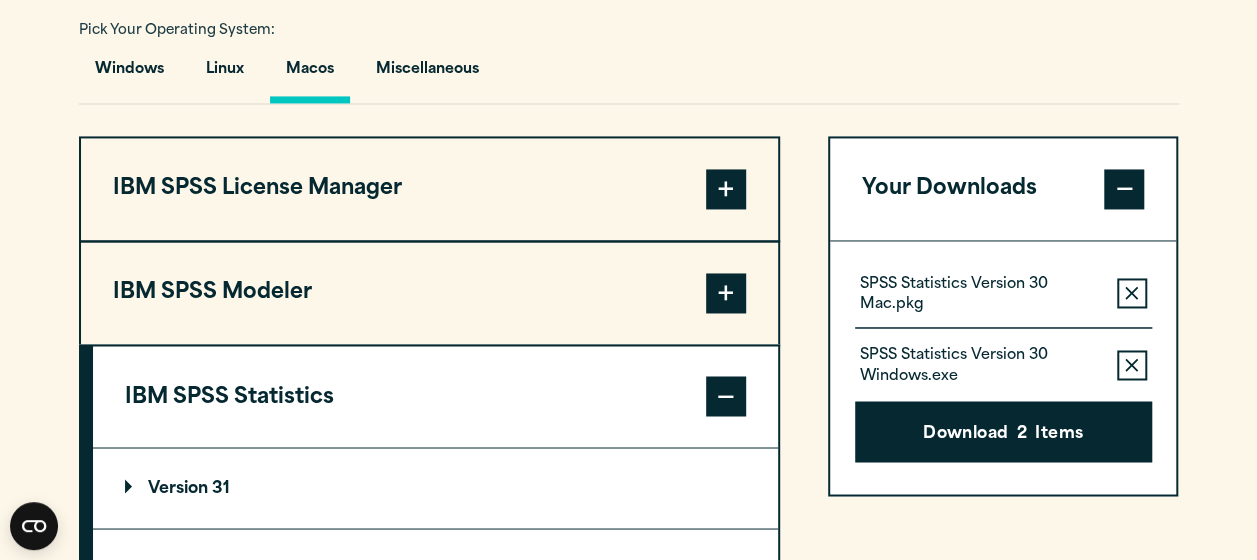 click at bounding box center (726, 189) 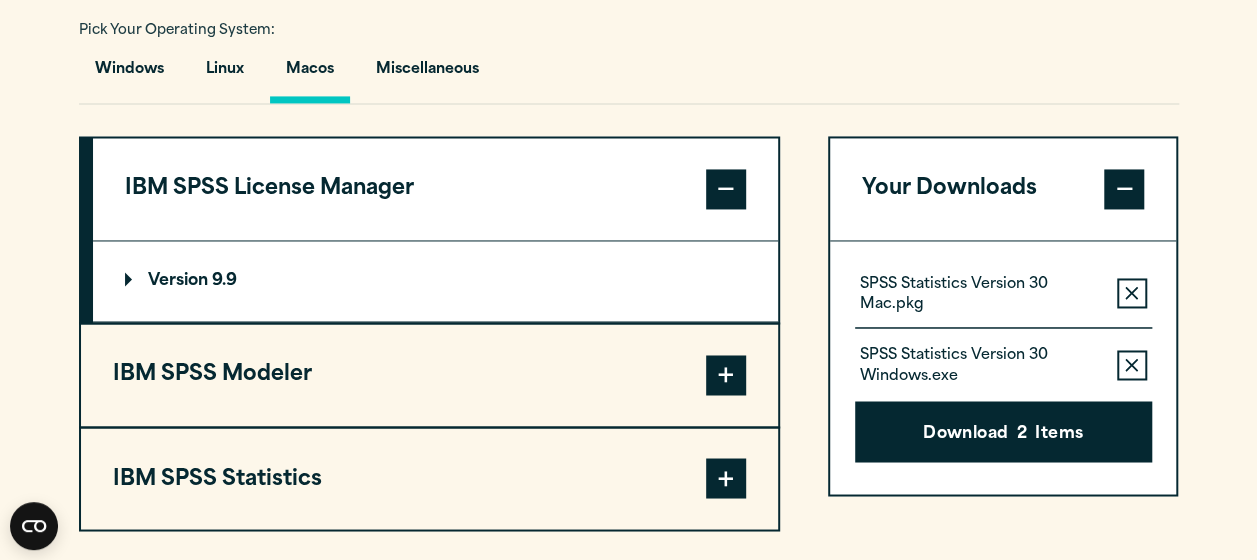 click on "Version 9.9" at bounding box center (181, 281) 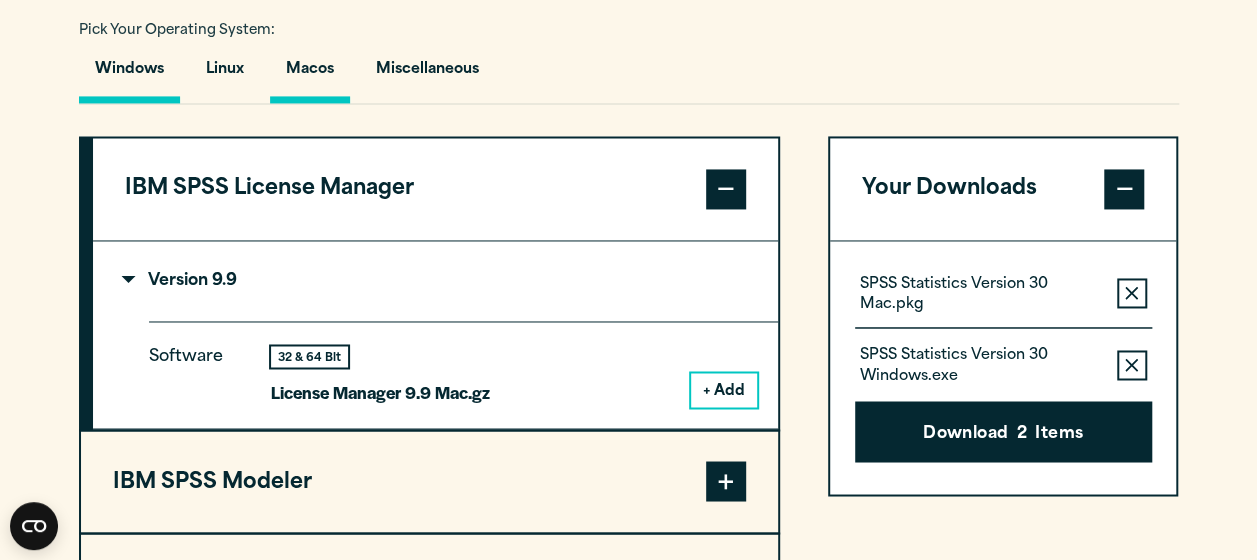 click on "Windows" at bounding box center (129, 74) 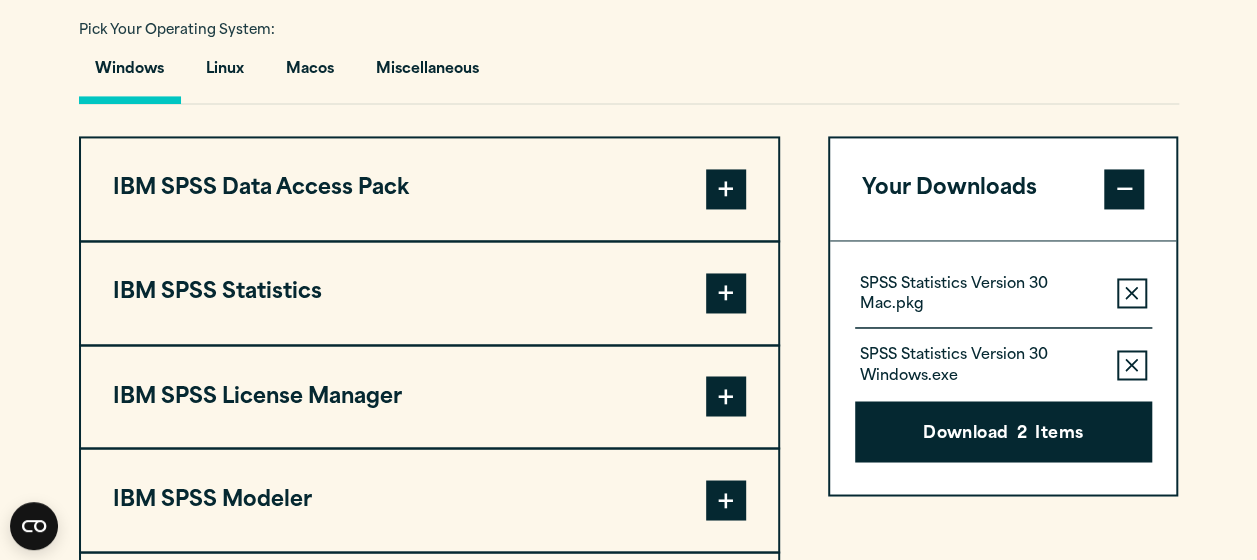 click at bounding box center (726, 396) 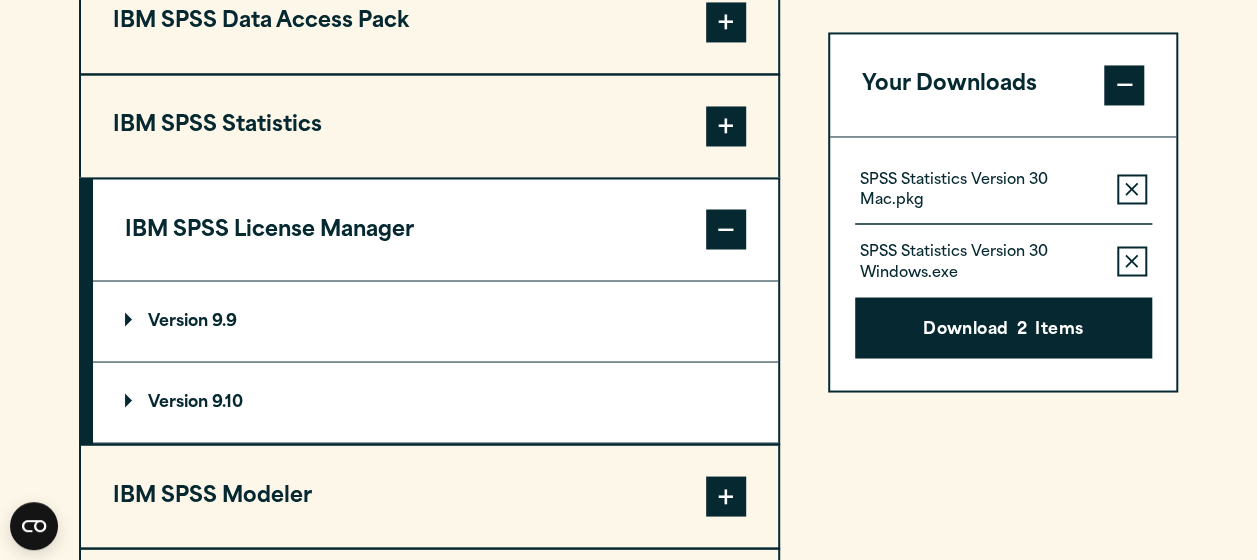scroll, scrollTop: 1675, scrollLeft: 0, axis: vertical 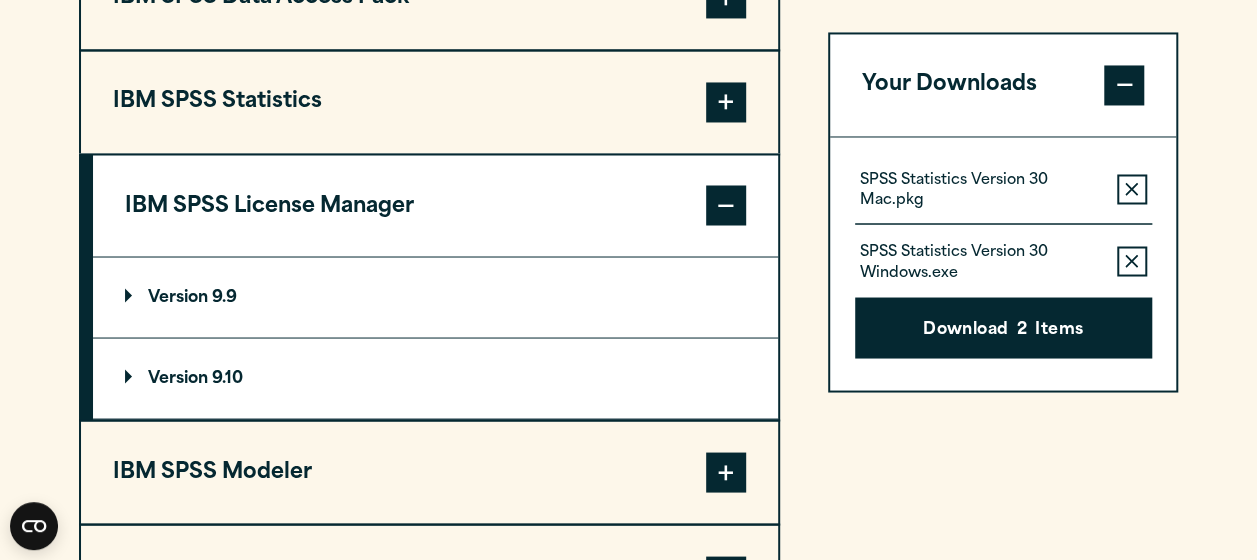 click on "Version 9.10" at bounding box center (184, 378) 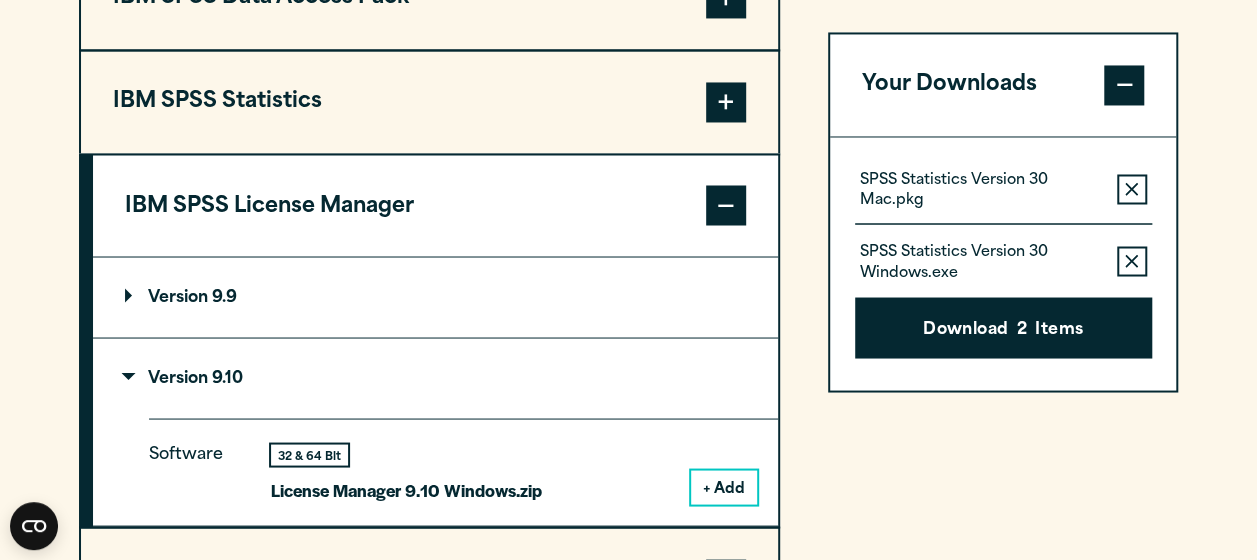 scroll, scrollTop: 1678, scrollLeft: 0, axis: vertical 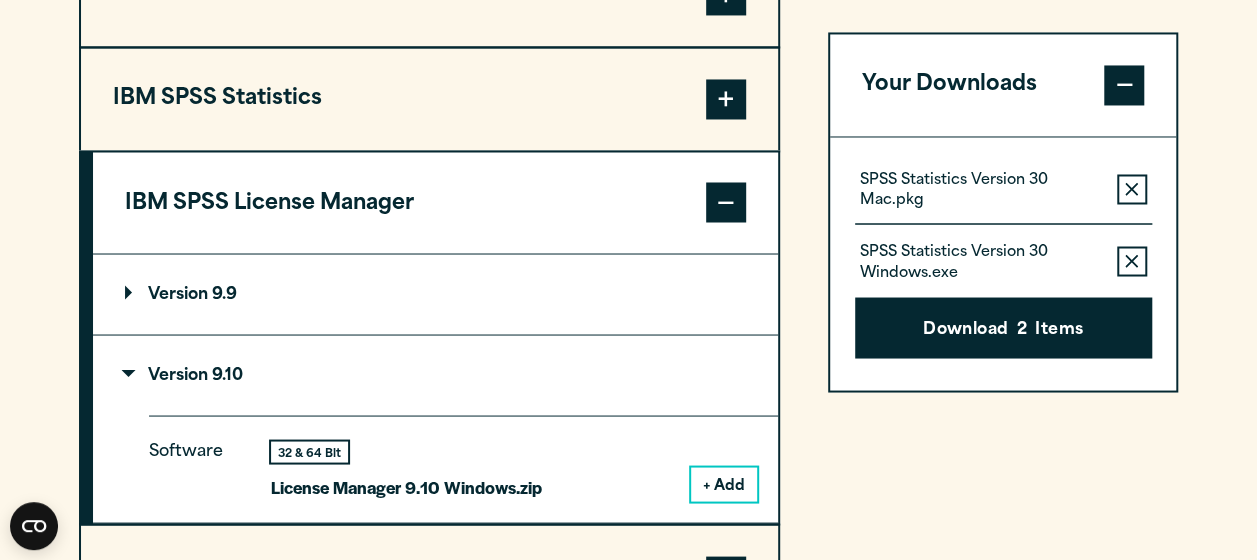 click on "+ Add" at bounding box center [724, 484] 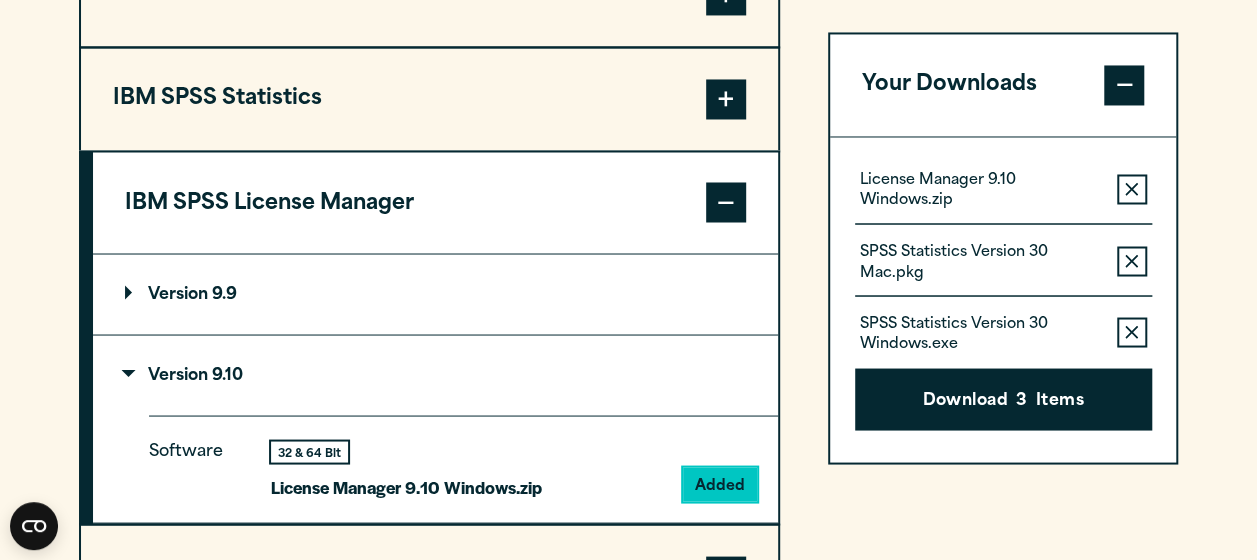 click at bounding box center (726, 202) 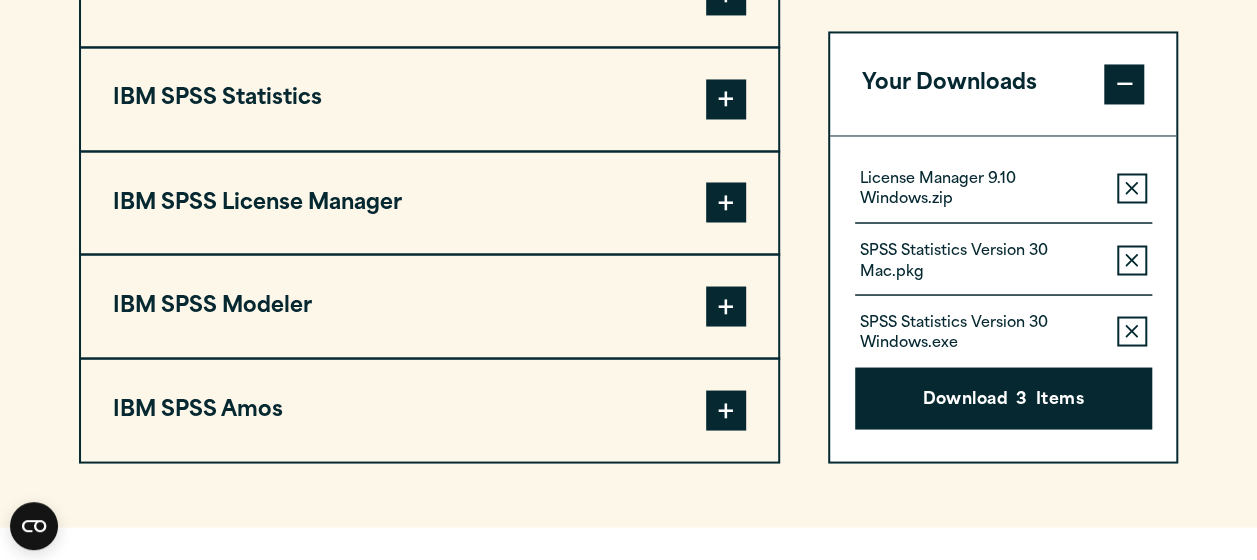 click at bounding box center (726, 410) 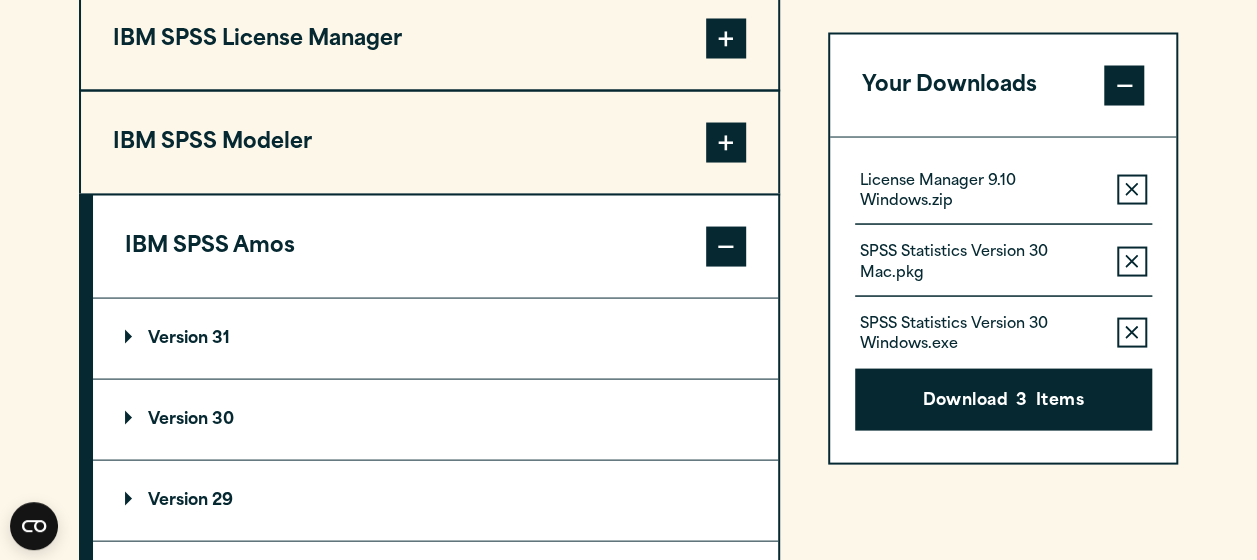 scroll, scrollTop: 1844, scrollLeft: 0, axis: vertical 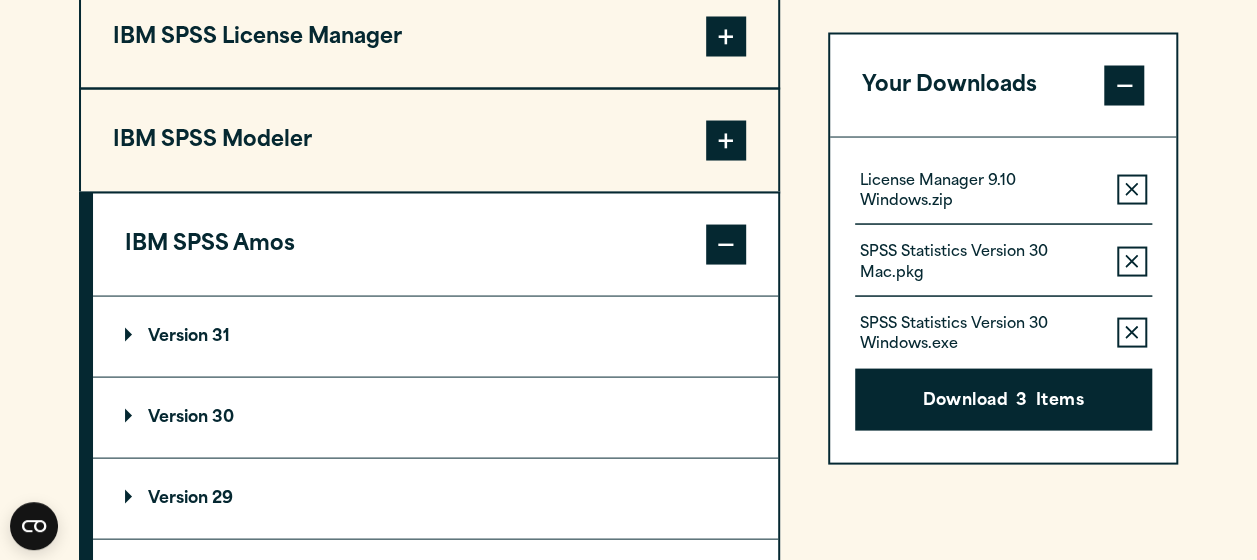 click on "Version 30" at bounding box center (435, 417) 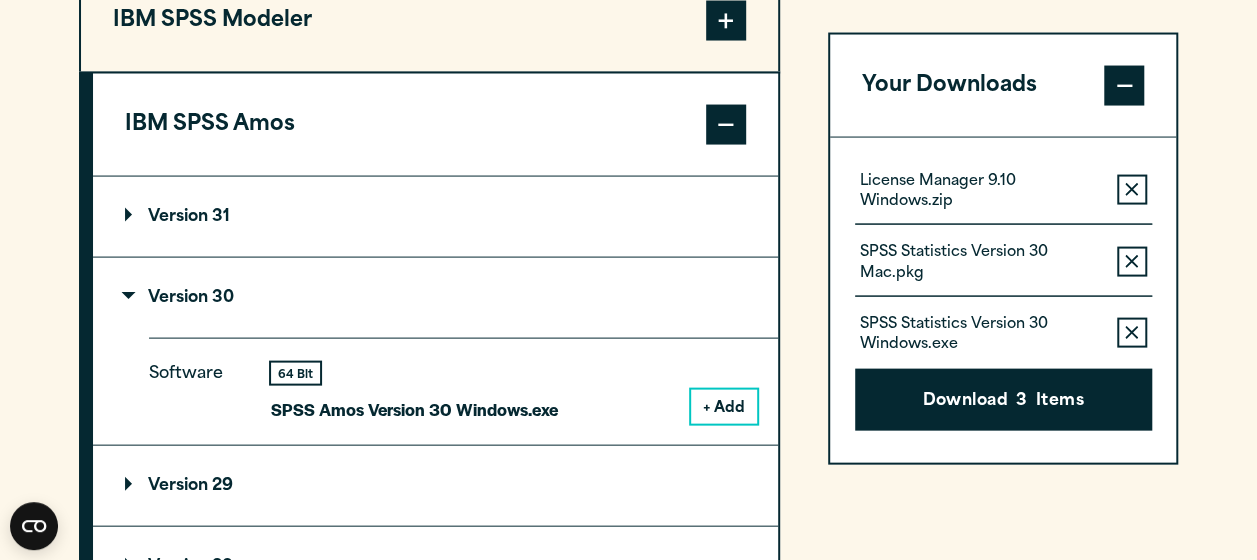 scroll, scrollTop: 1964, scrollLeft: 0, axis: vertical 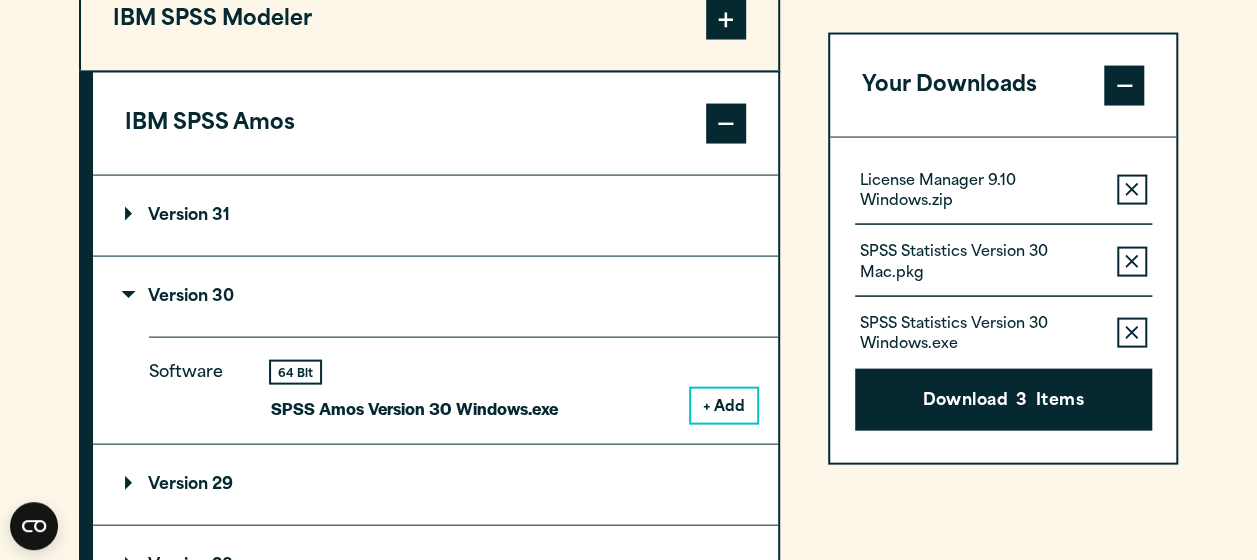 click on "+ Add" at bounding box center [724, 406] 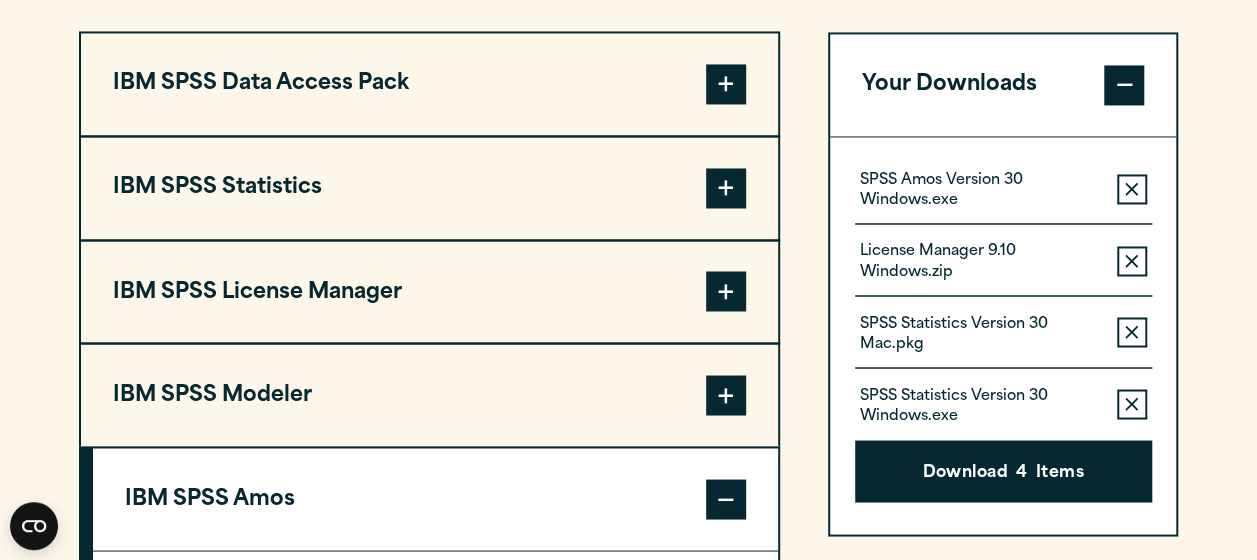 scroll, scrollTop: 1588, scrollLeft: 0, axis: vertical 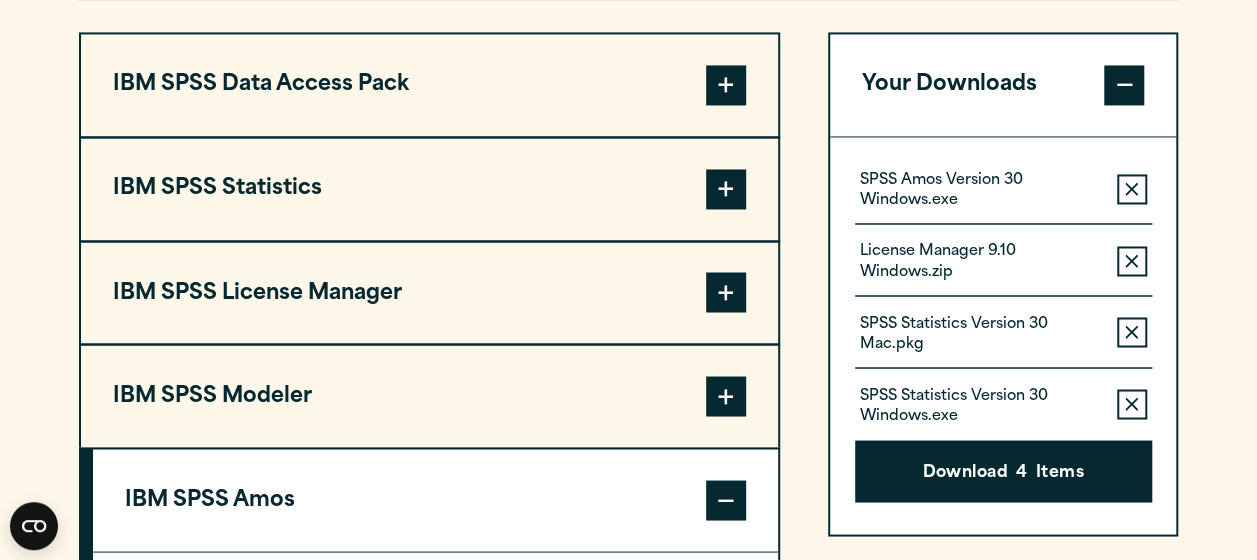 click at bounding box center (726, 85) 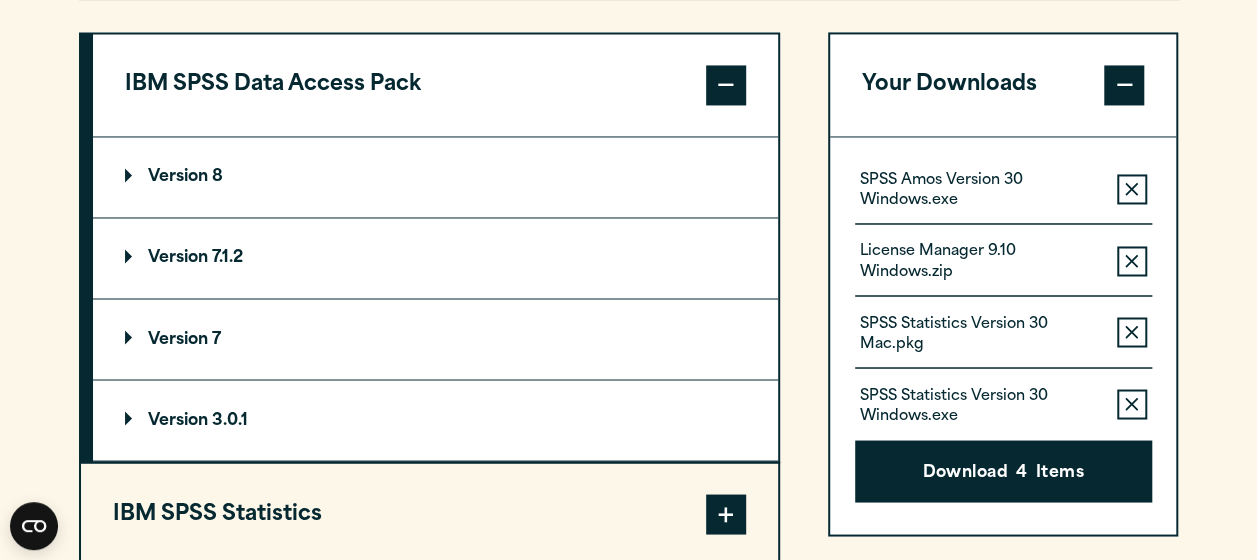 click at bounding box center [726, 85] 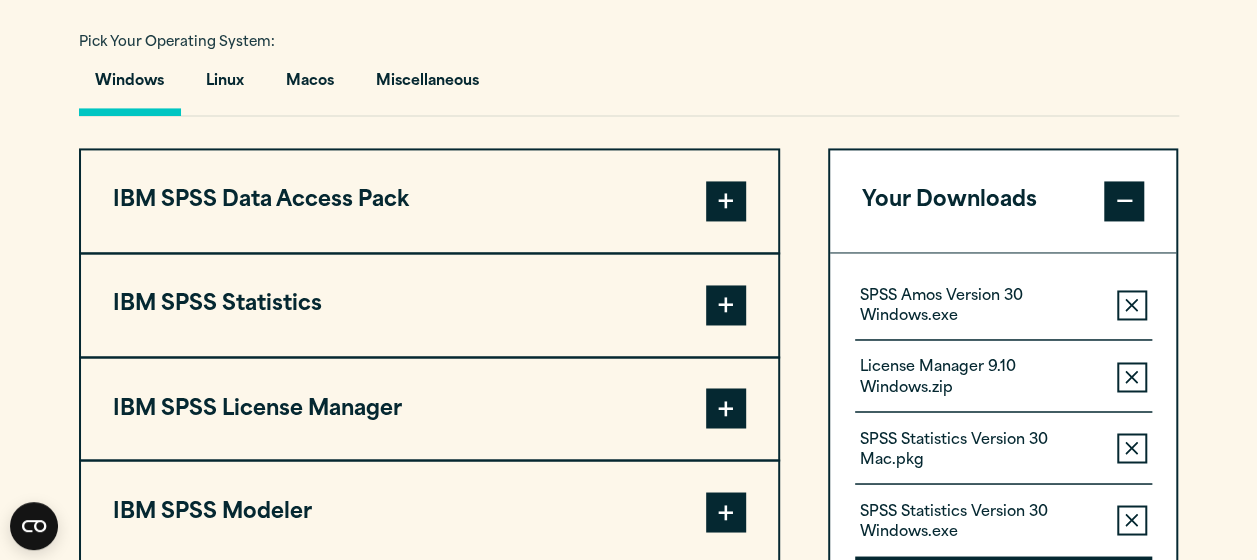 scroll, scrollTop: 1471, scrollLeft: 0, axis: vertical 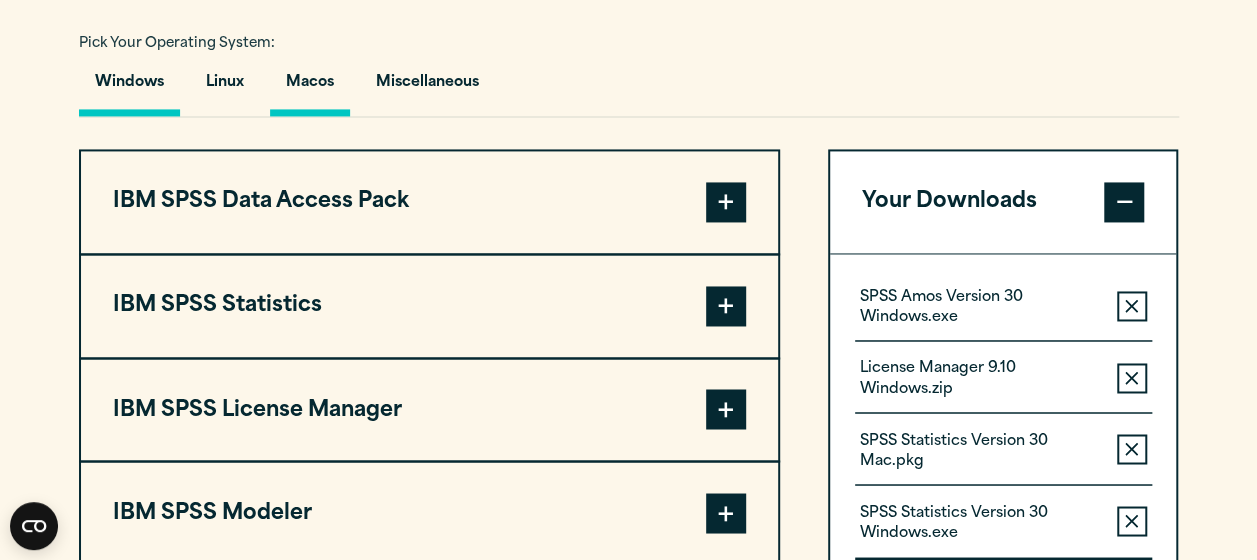 click on "Macos" at bounding box center [310, 87] 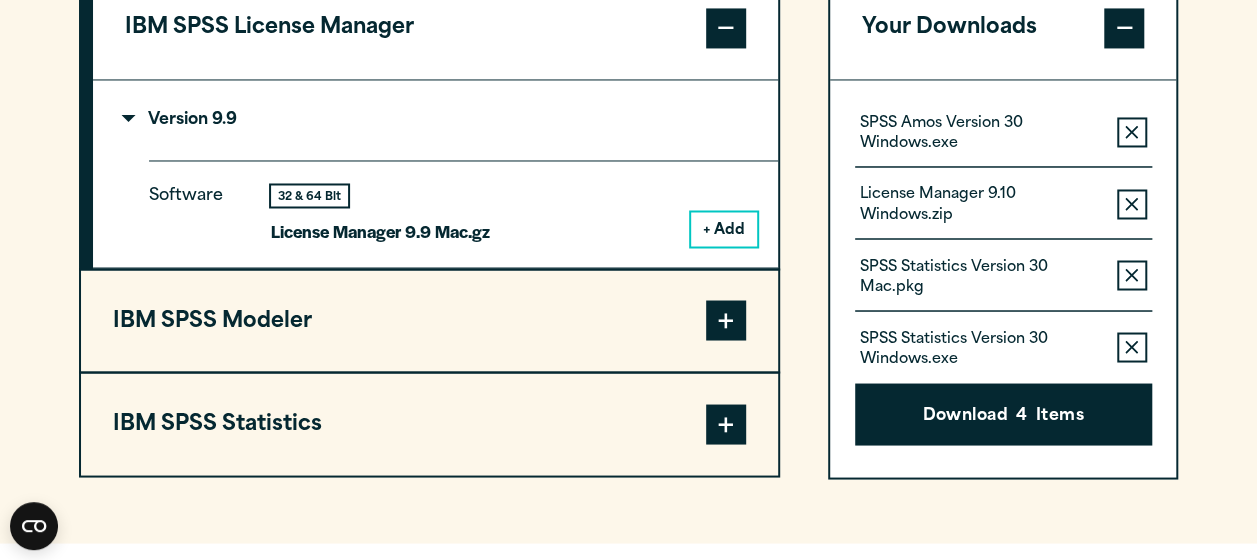scroll, scrollTop: 1671, scrollLeft: 0, axis: vertical 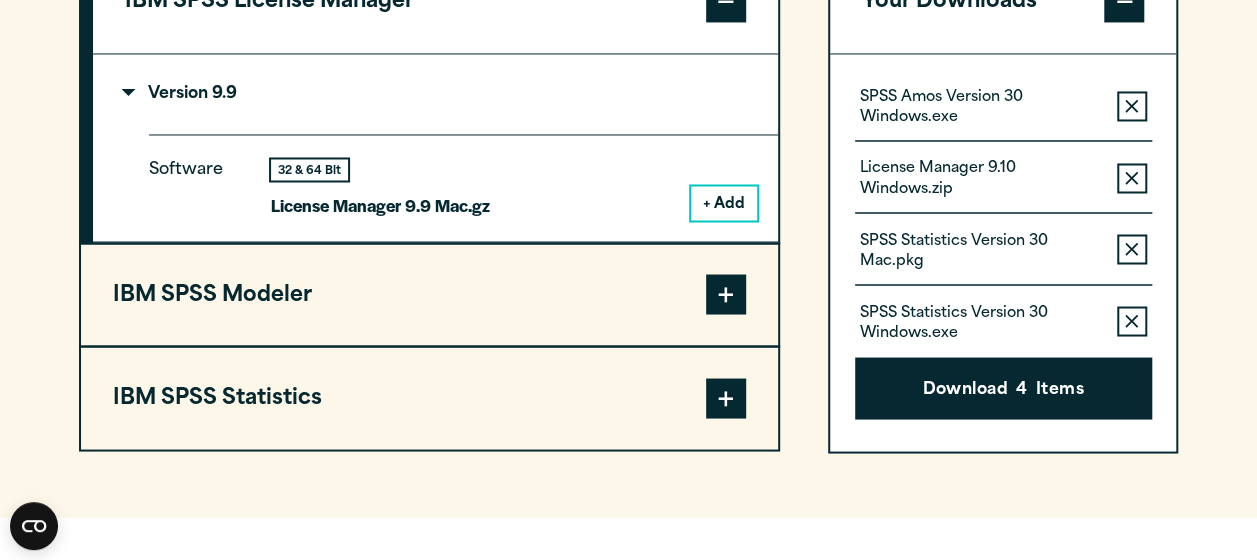 click at bounding box center (726, 398) 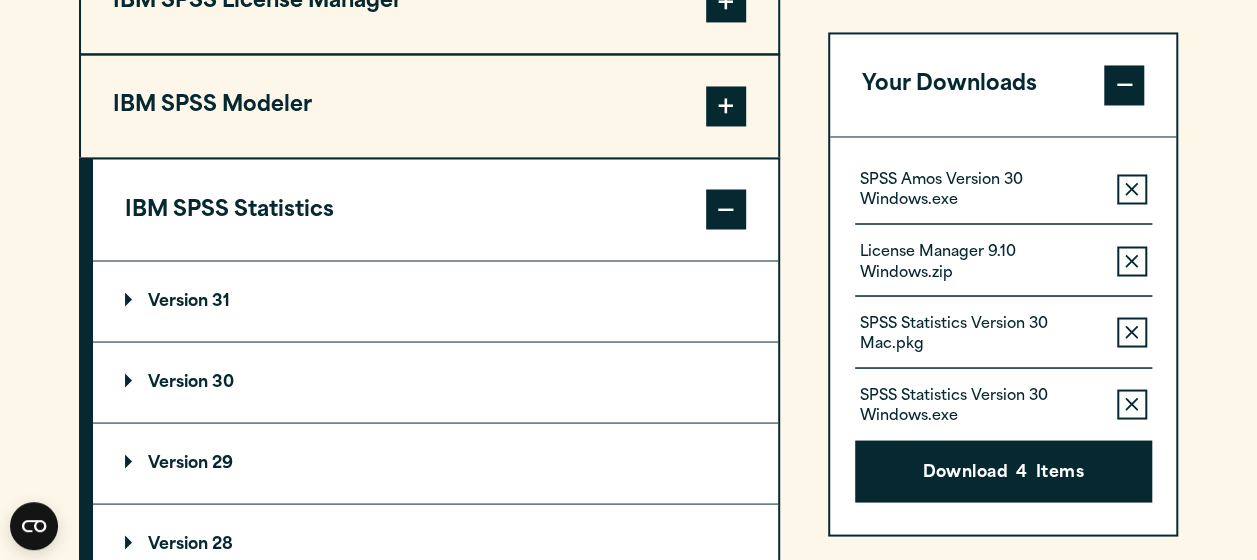 scroll, scrollTop: 1692, scrollLeft: 0, axis: vertical 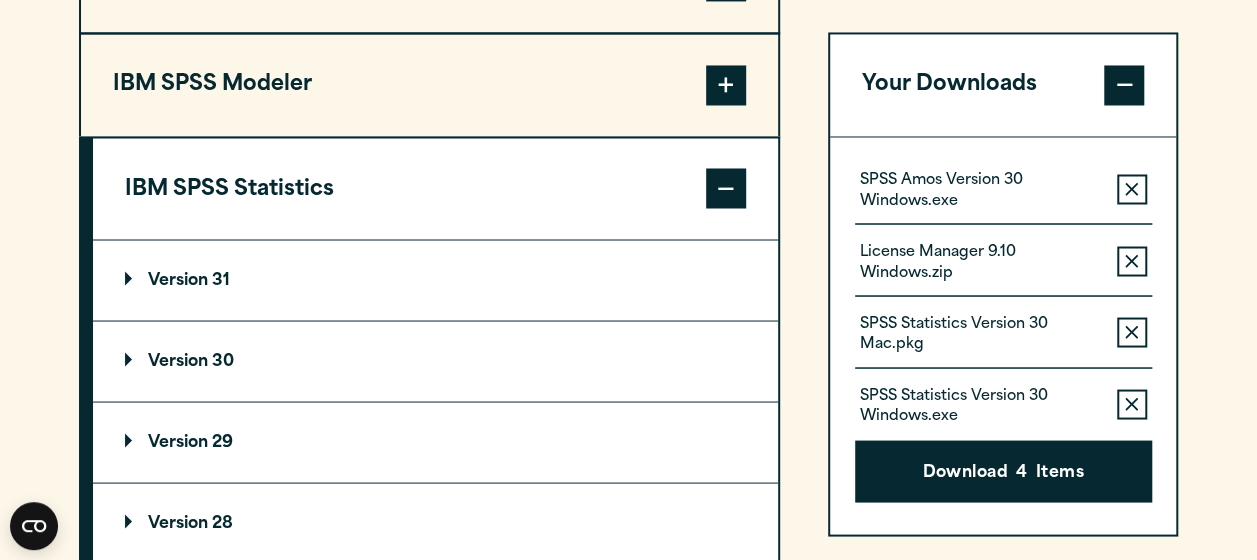 click on "Version 30" at bounding box center (435, 361) 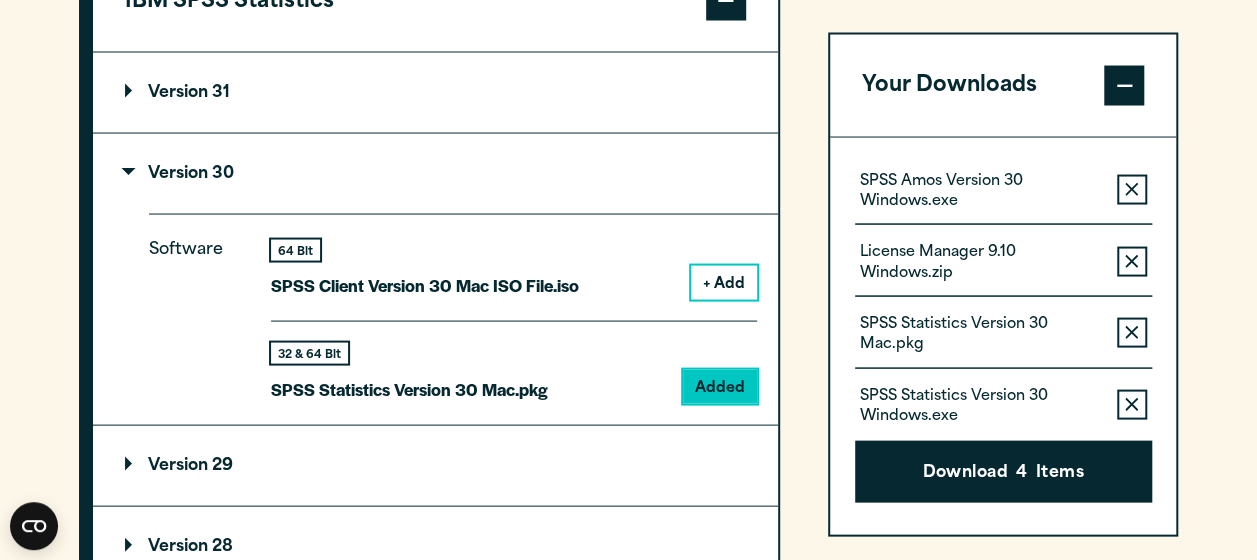 scroll, scrollTop: 1889, scrollLeft: 0, axis: vertical 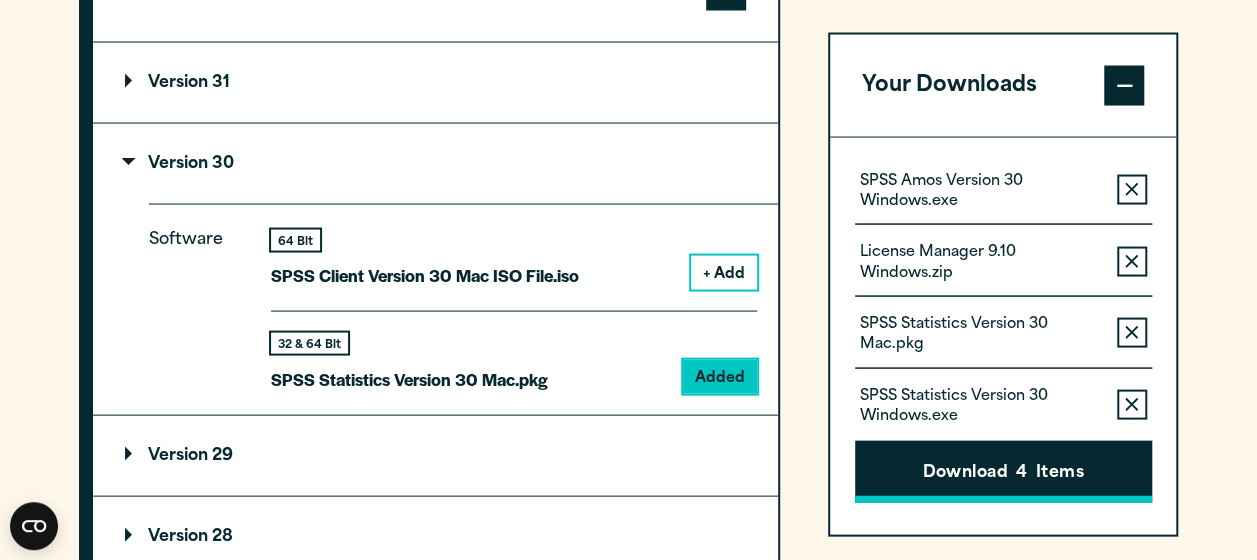 click on "Download  4  Items" at bounding box center [1003, 471] 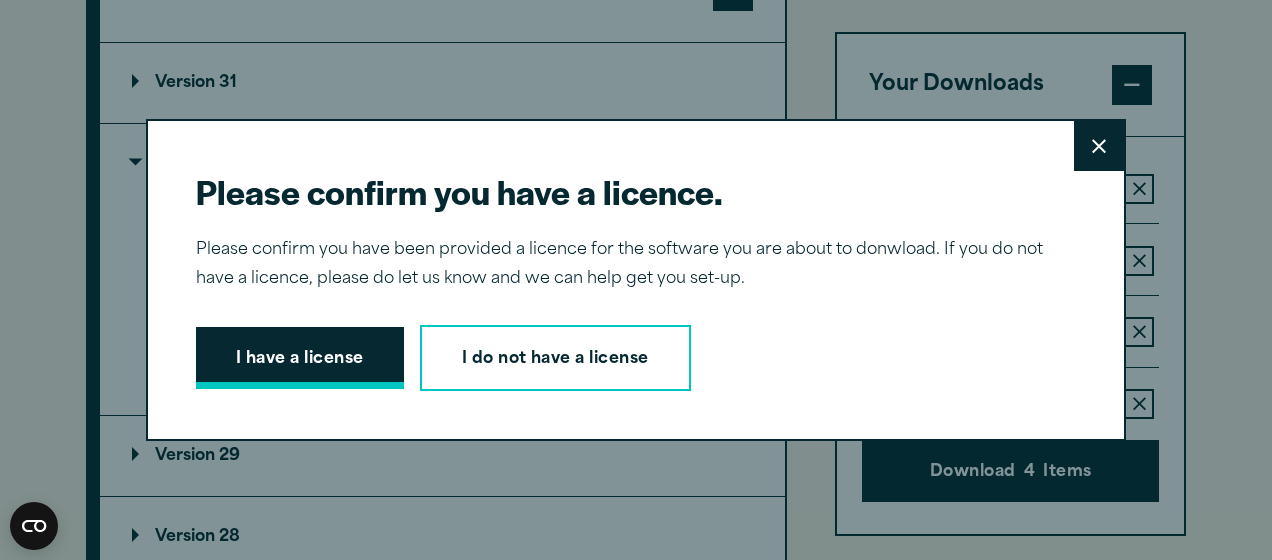 click on "I have a license" at bounding box center [300, 358] 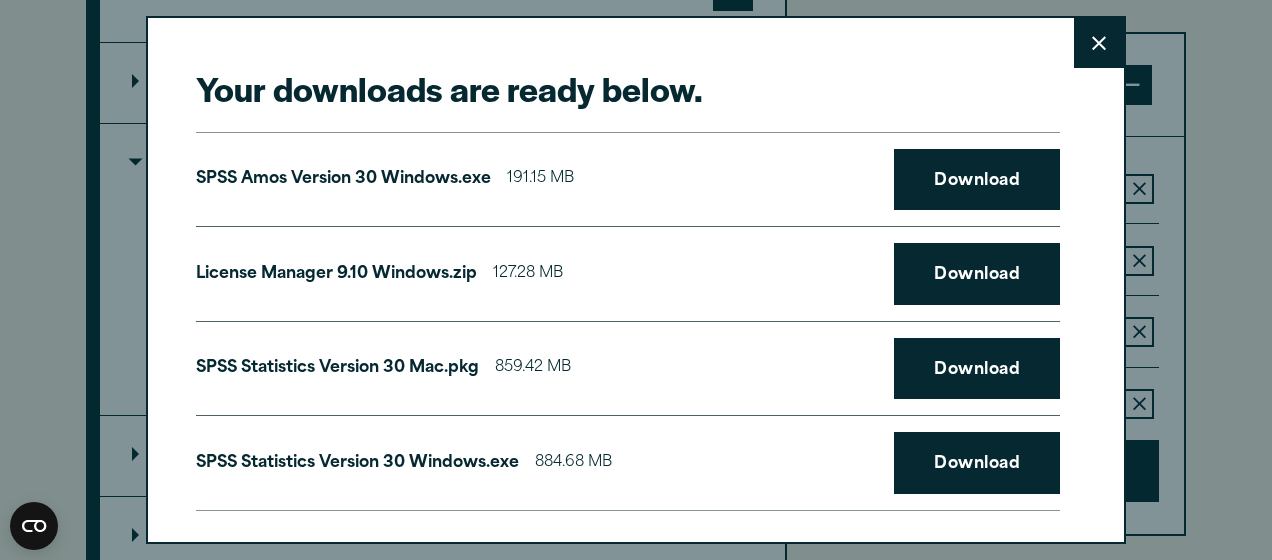click on "SPSS Amos Version 30 Windows.exe
191.15 MB
Download" at bounding box center (628, 180) 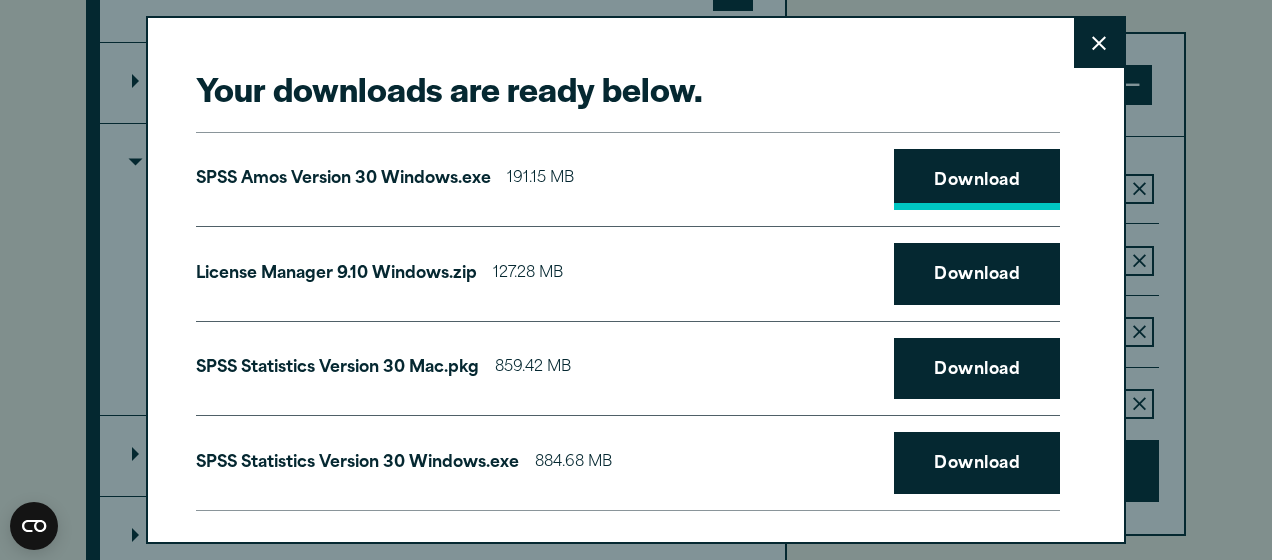 click on "Download" at bounding box center (977, 180) 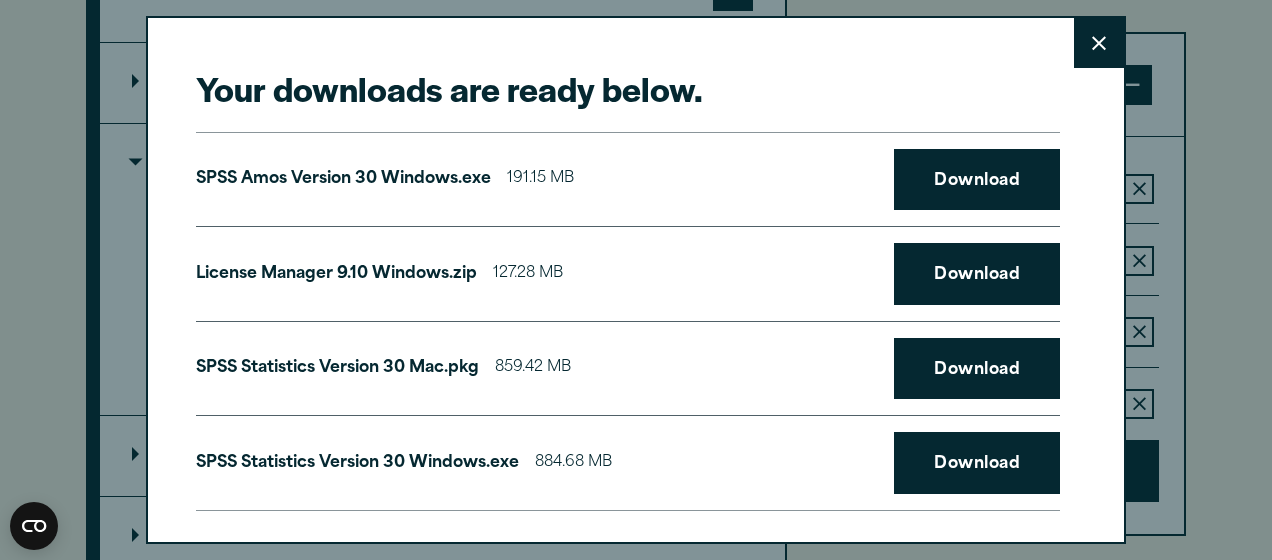 click on "License Manager 9.10 Windows.zip
127.28 MB
Download" at bounding box center [628, 274] 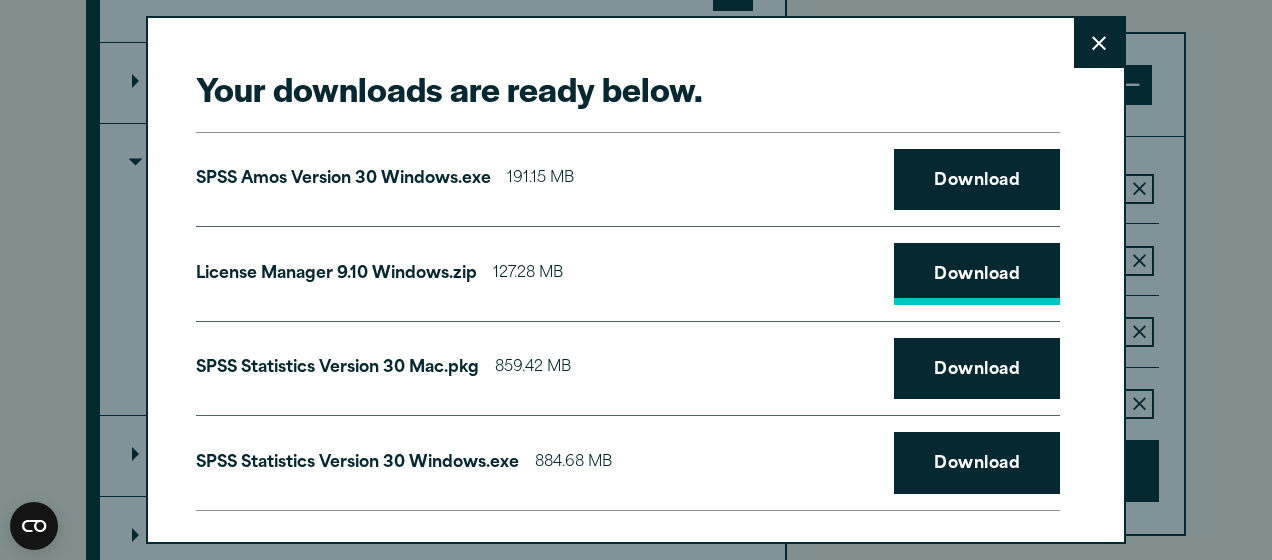 click on "Download" at bounding box center [977, 274] 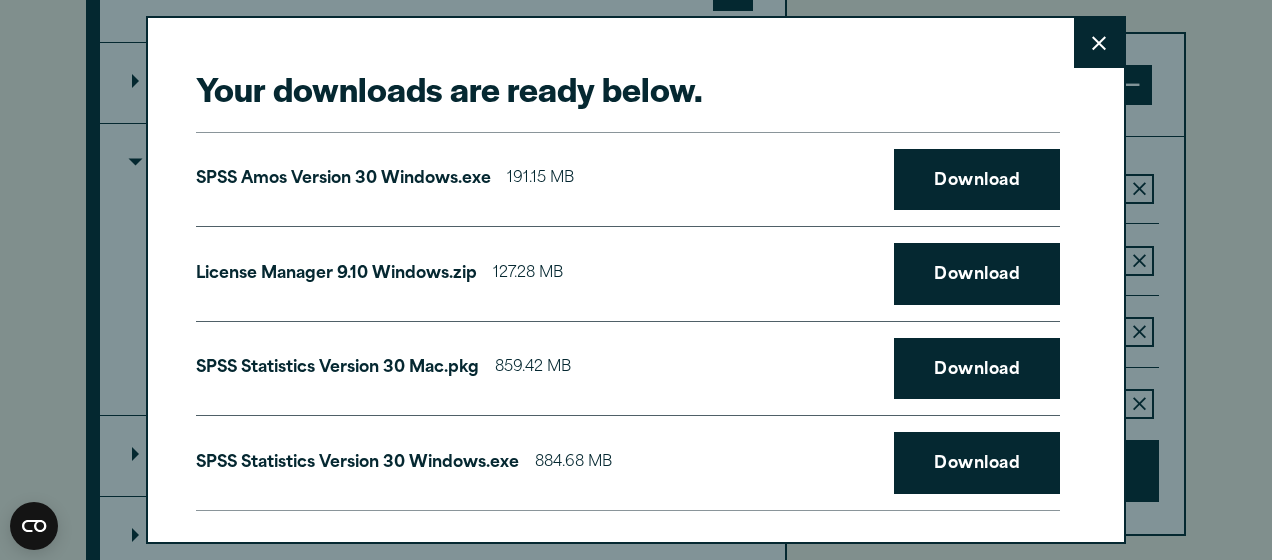 click on "SPSS Statistics Version 30 Mac.pkg
859.42 MB
Download" at bounding box center (628, 369) 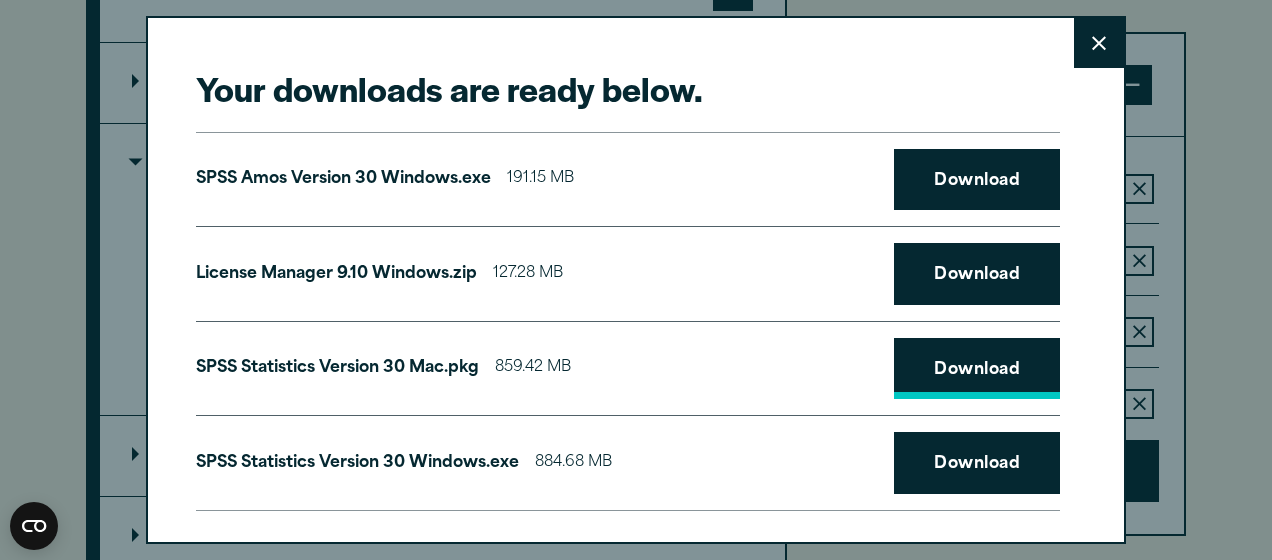 click on "Download" at bounding box center [977, 369] 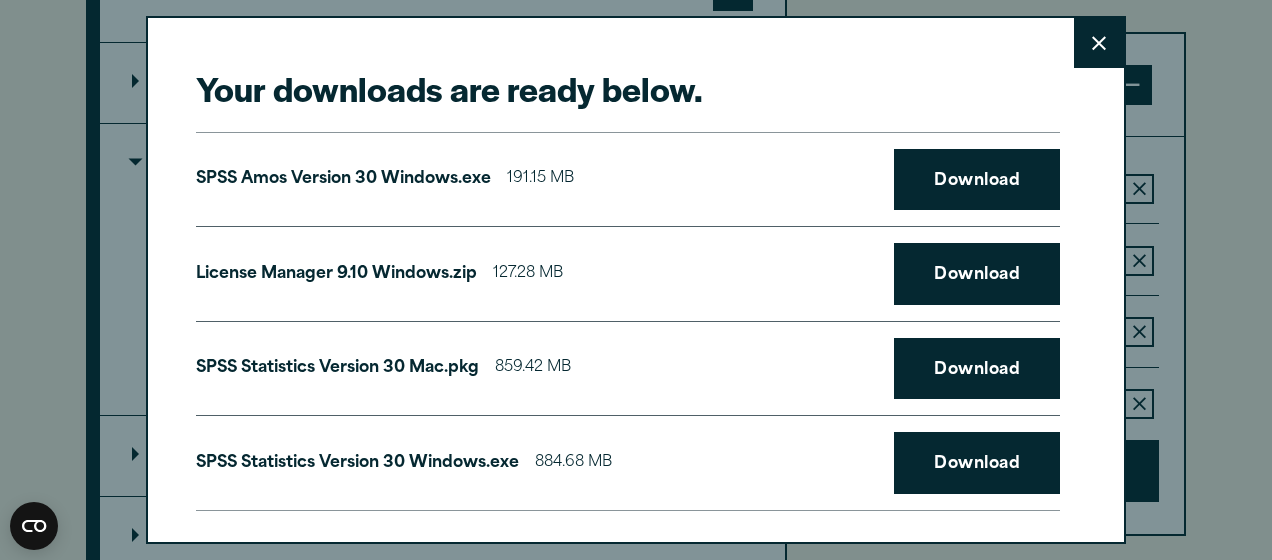 click on "SPSS Statistics Version 30 Windows.exe
884.68 MB
Download" at bounding box center (628, 463) 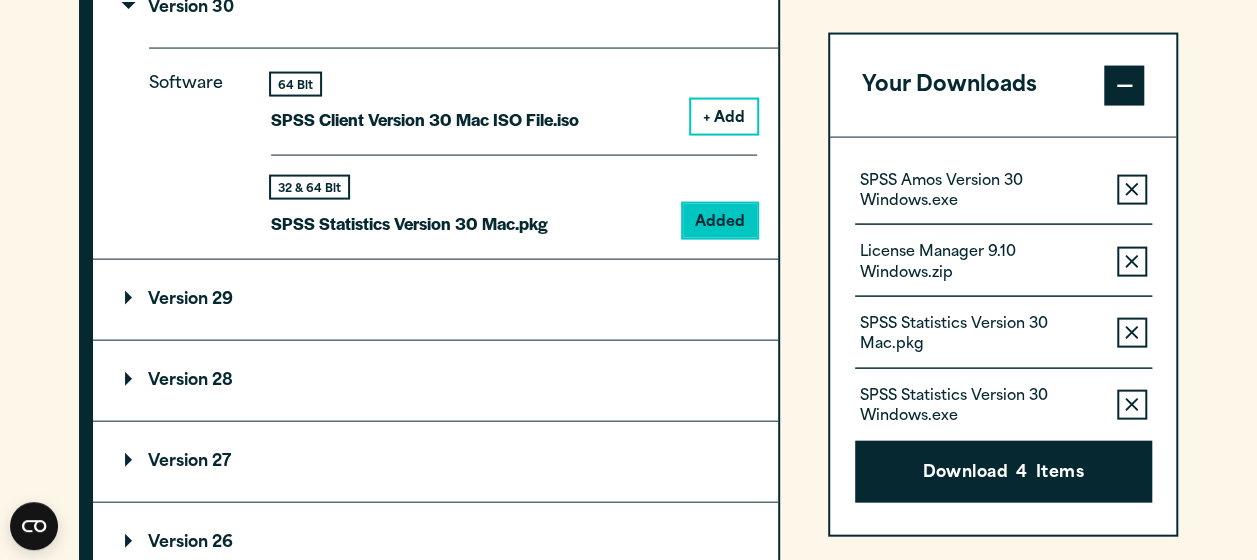 scroll, scrollTop: 2046, scrollLeft: 0, axis: vertical 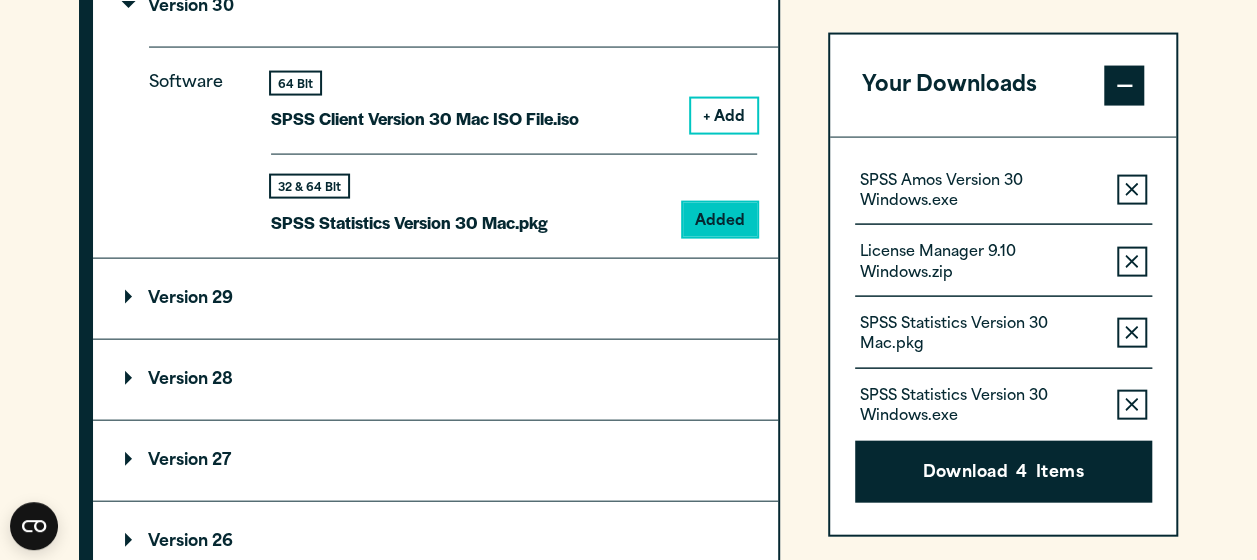 click on "Version 29" at bounding box center (435, 299) 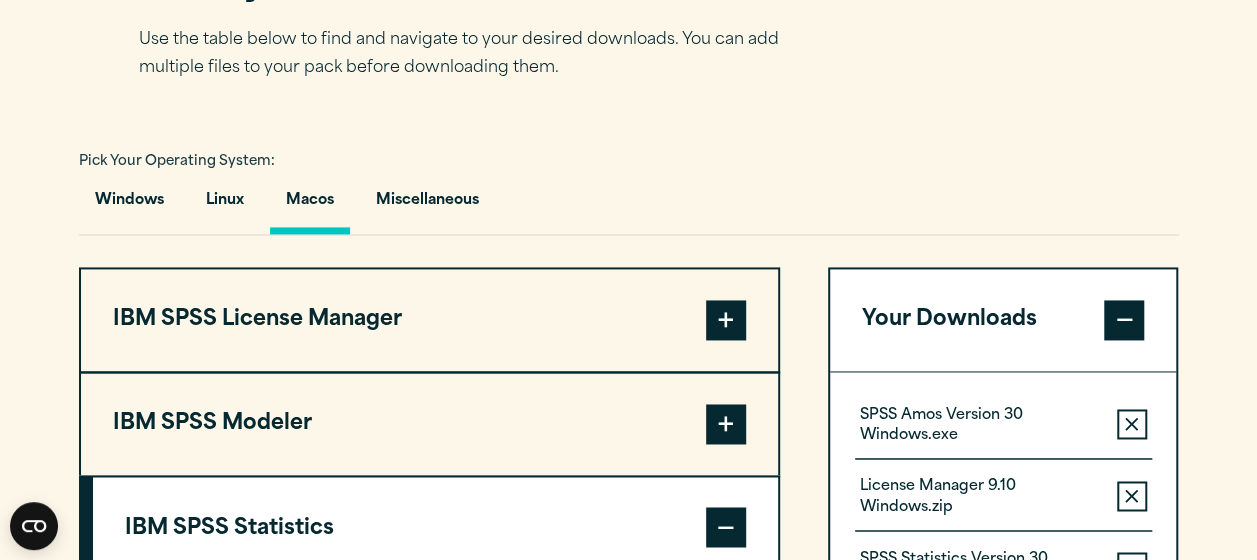 scroll, scrollTop: 1344, scrollLeft: 0, axis: vertical 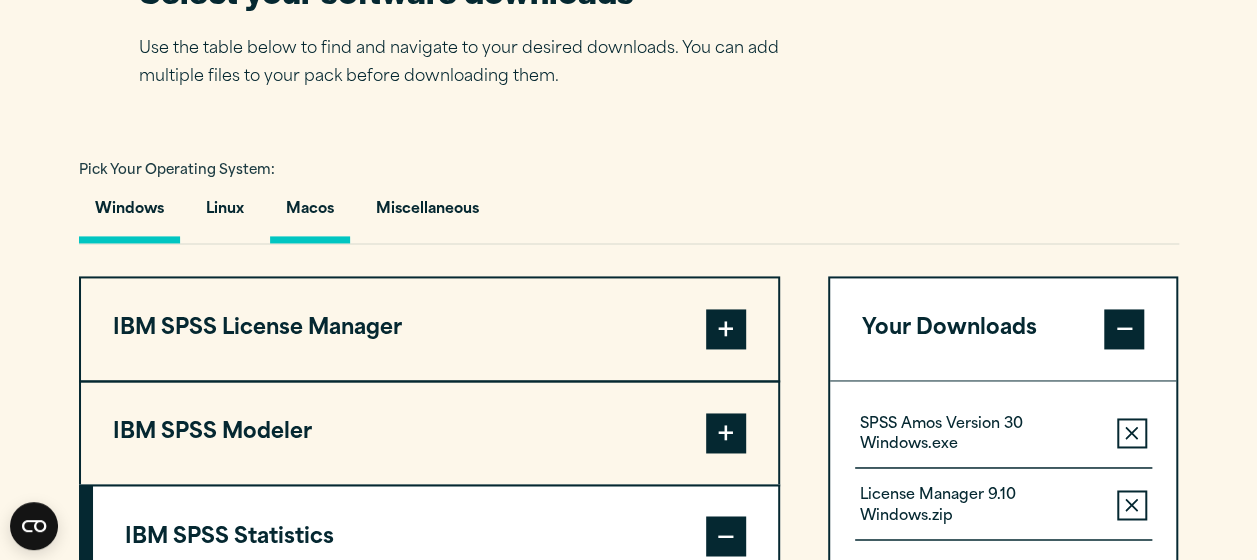 click on "Windows" at bounding box center (129, 214) 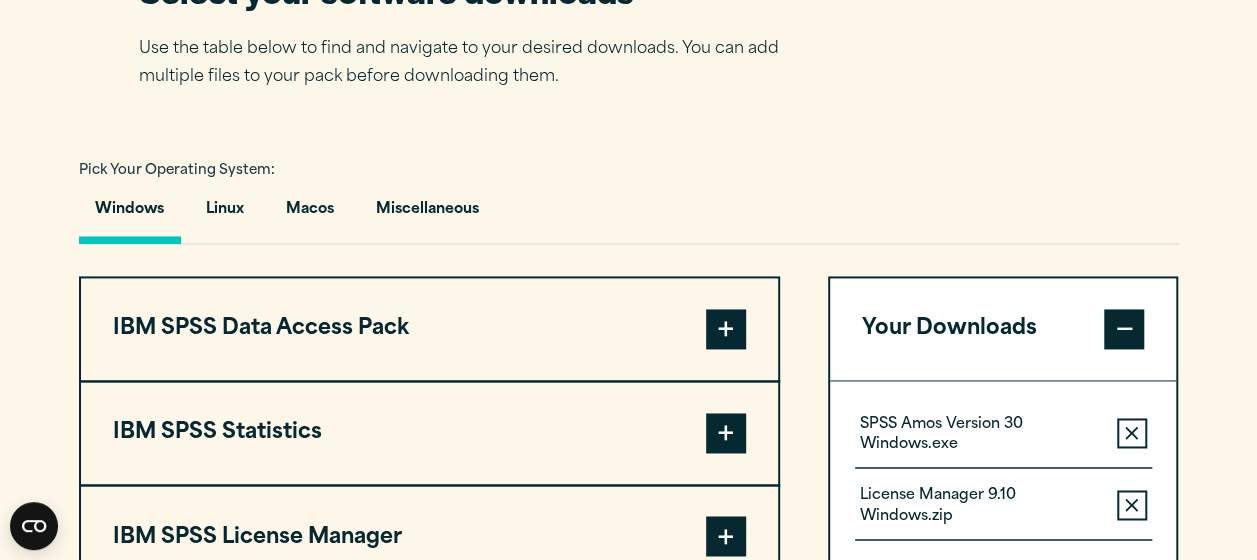 click on "Windows" at bounding box center (129, 214) 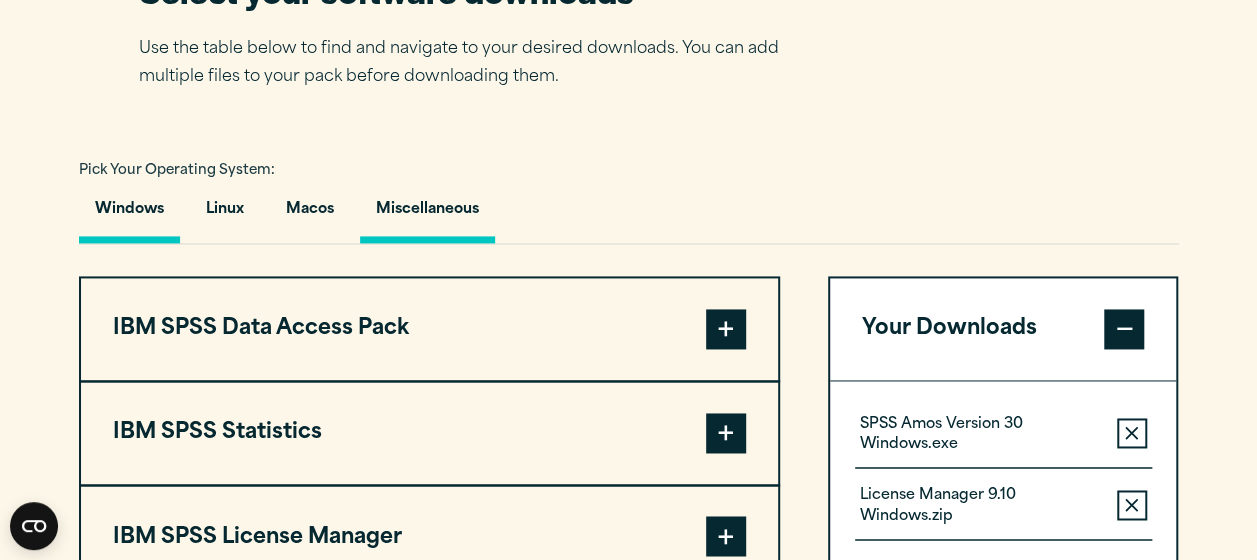 scroll, scrollTop: 1422, scrollLeft: 0, axis: vertical 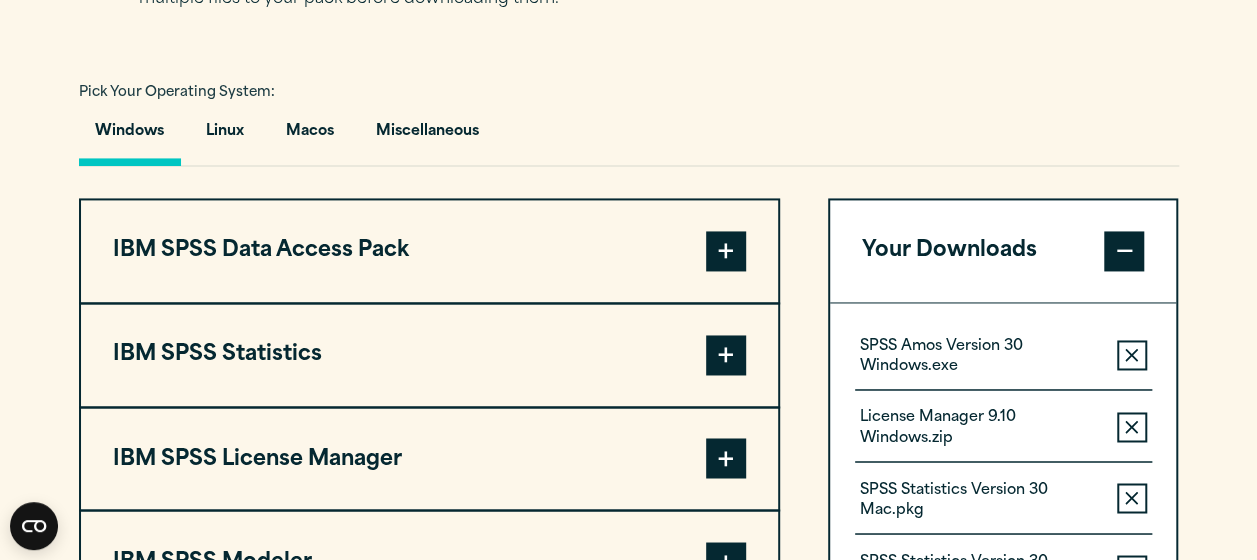 click at bounding box center [726, 355] 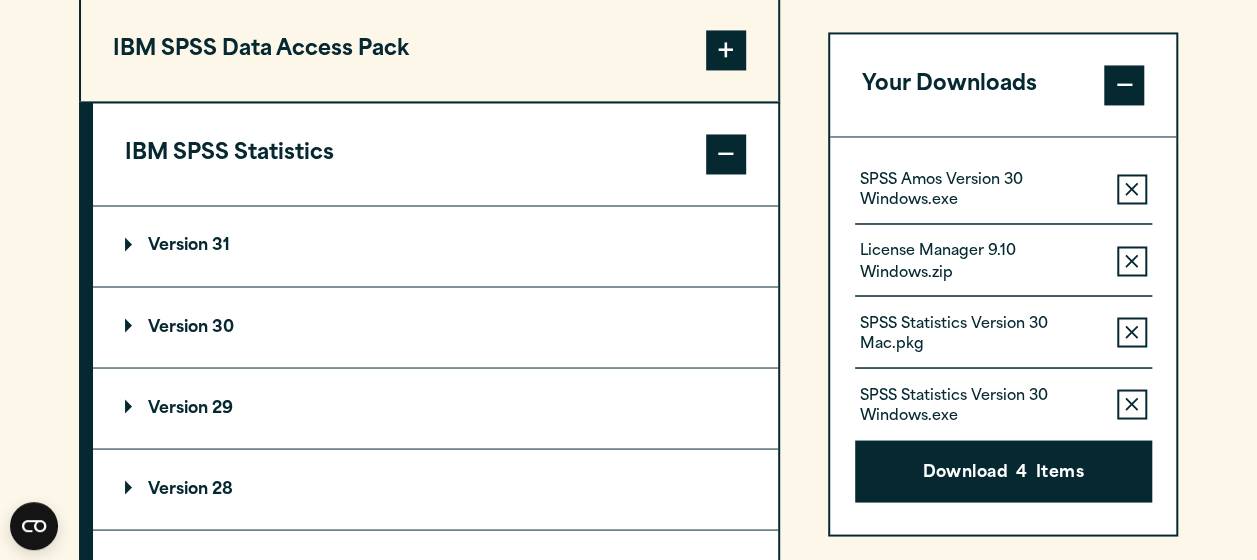 scroll, scrollTop: 1626, scrollLeft: 0, axis: vertical 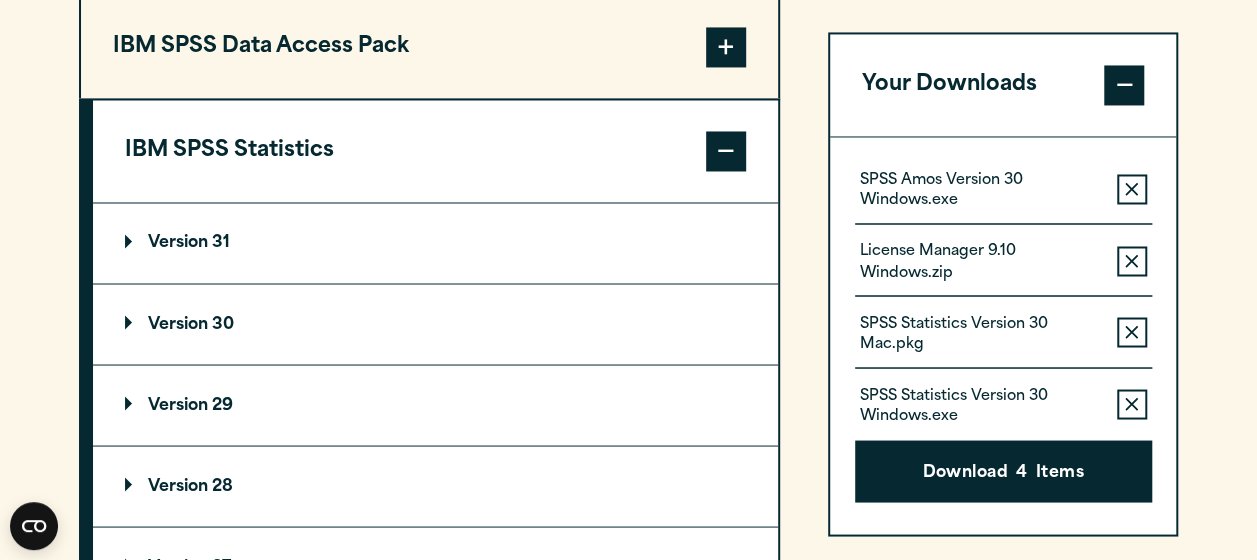 click on "Version 30" at bounding box center [435, 324] 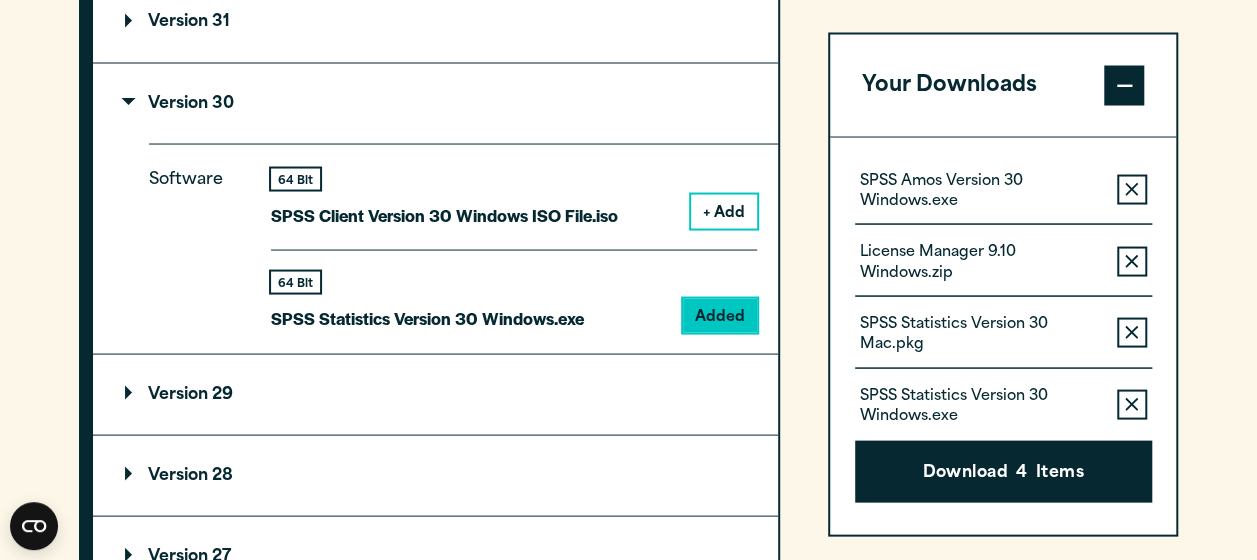 scroll, scrollTop: 1848, scrollLeft: 0, axis: vertical 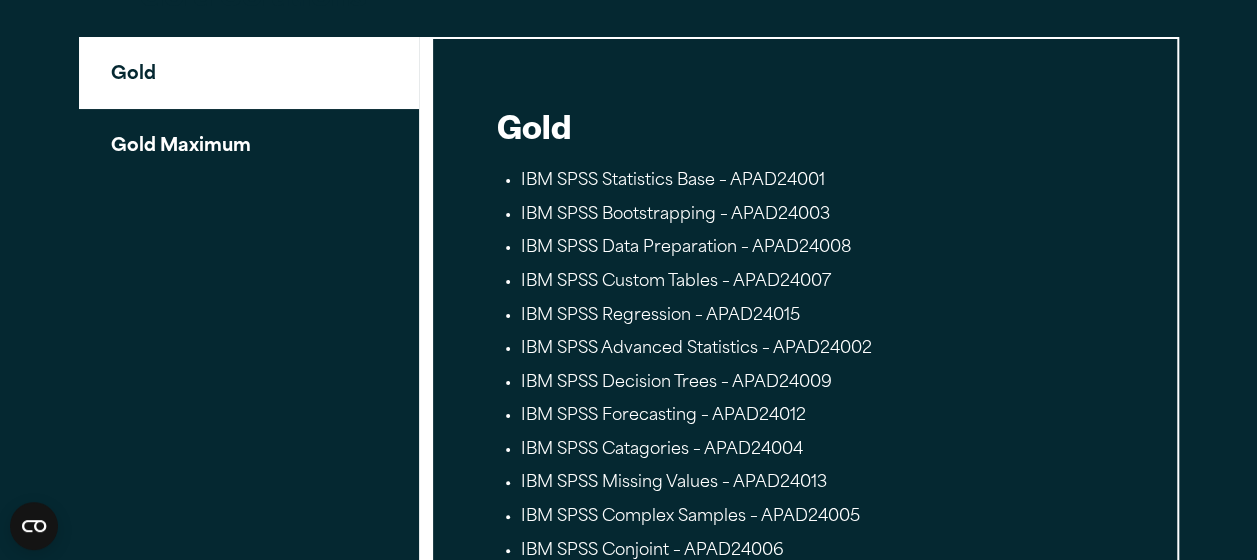 click on "Gold Maximum" at bounding box center [249, 144] 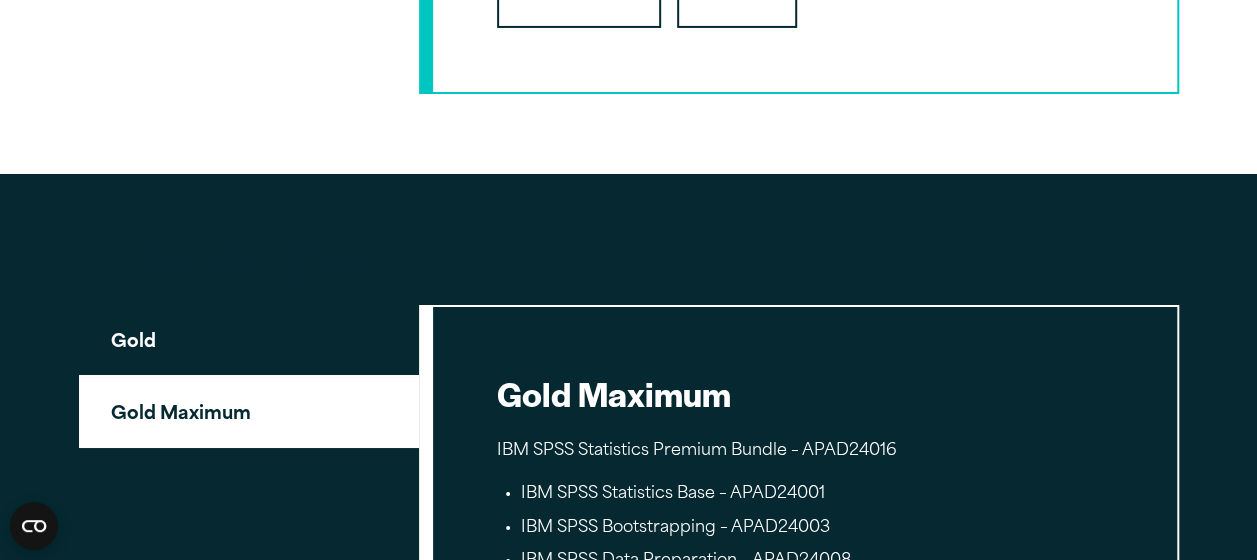 scroll, scrollTop: 3500, scrollLeft: 0, axis: vertical 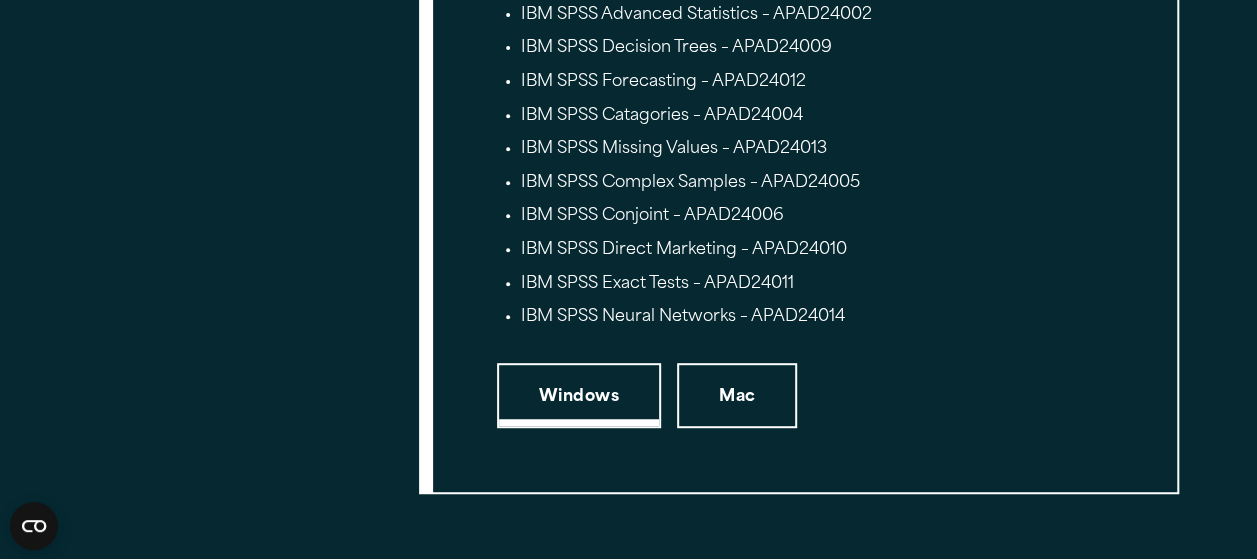 click on "Windows" at bounding box center [579, 396] 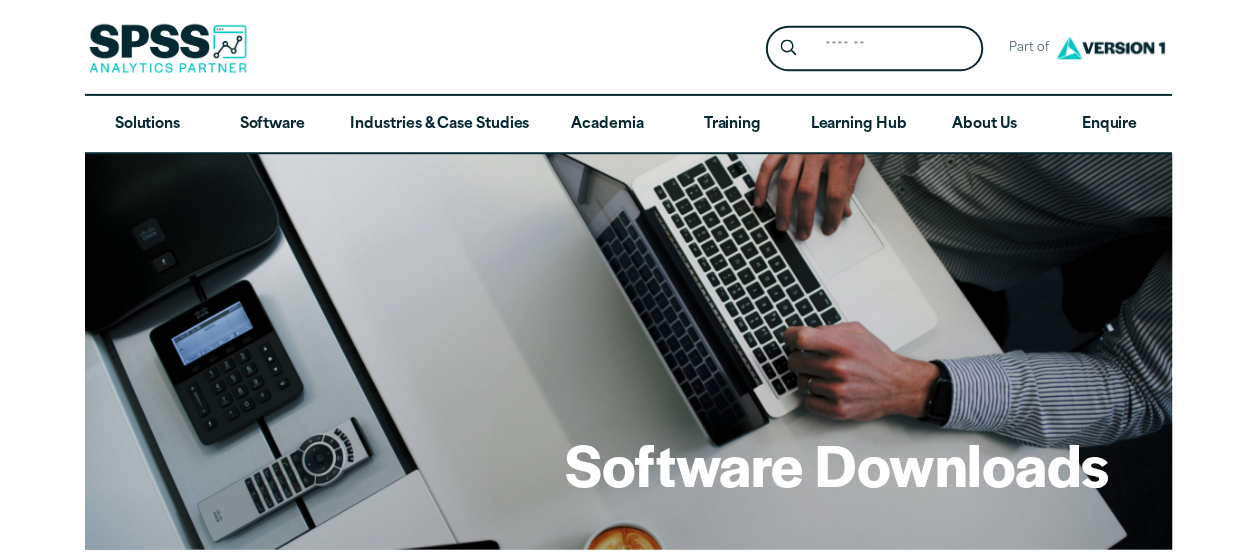 scroll, scrollTop: 0, scrollLeft: 0, axis: both 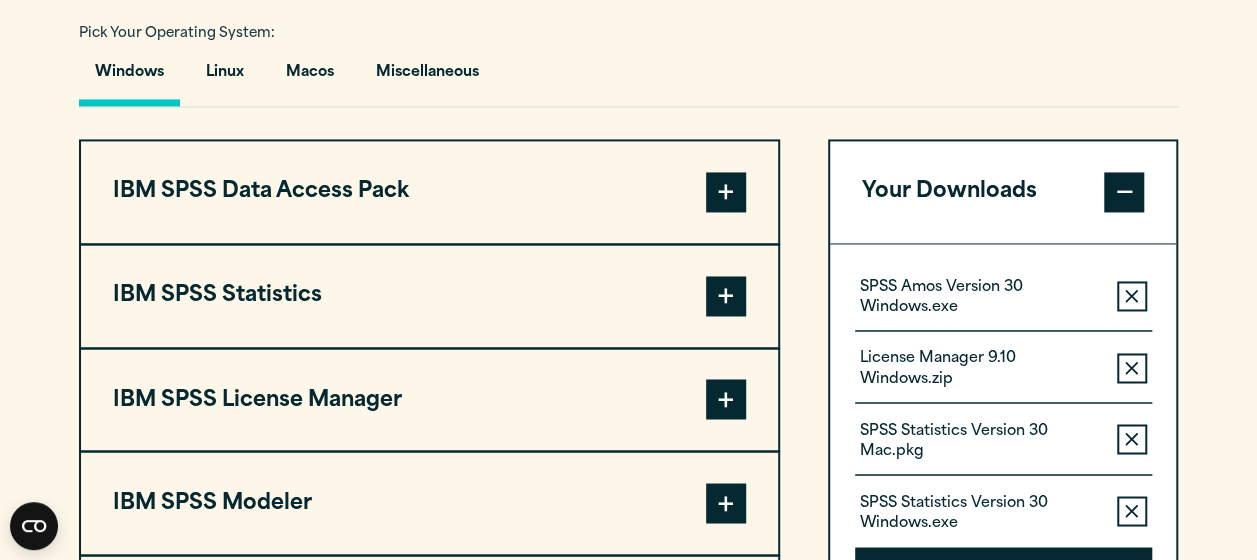 click at bounding box center [726, 296] 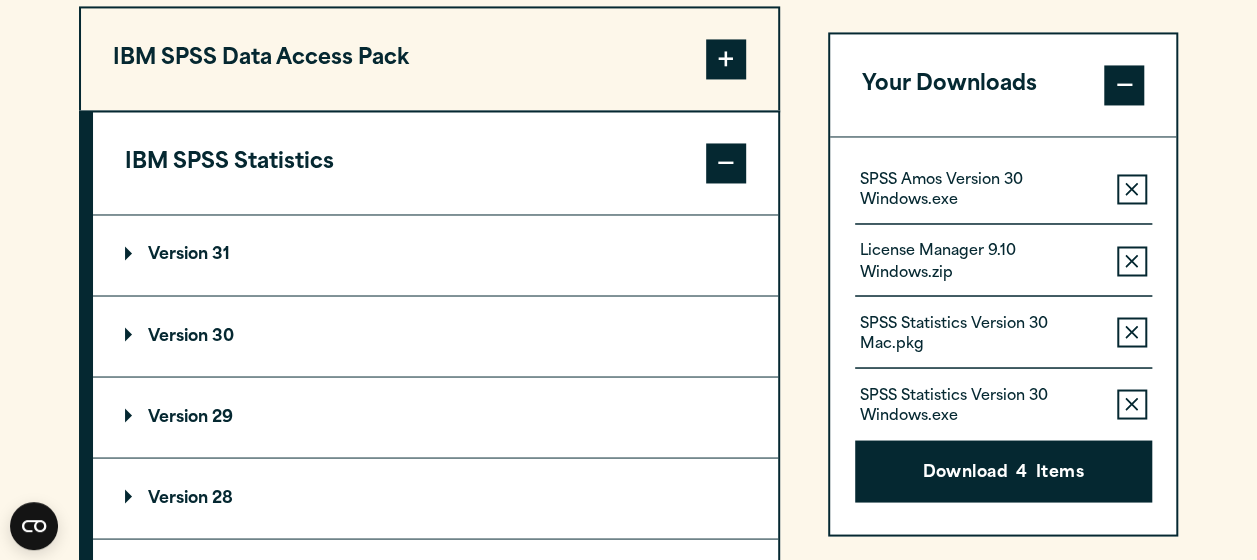 scroll, scrollTop: 1615, scrollLeft: 0, axis: vertical 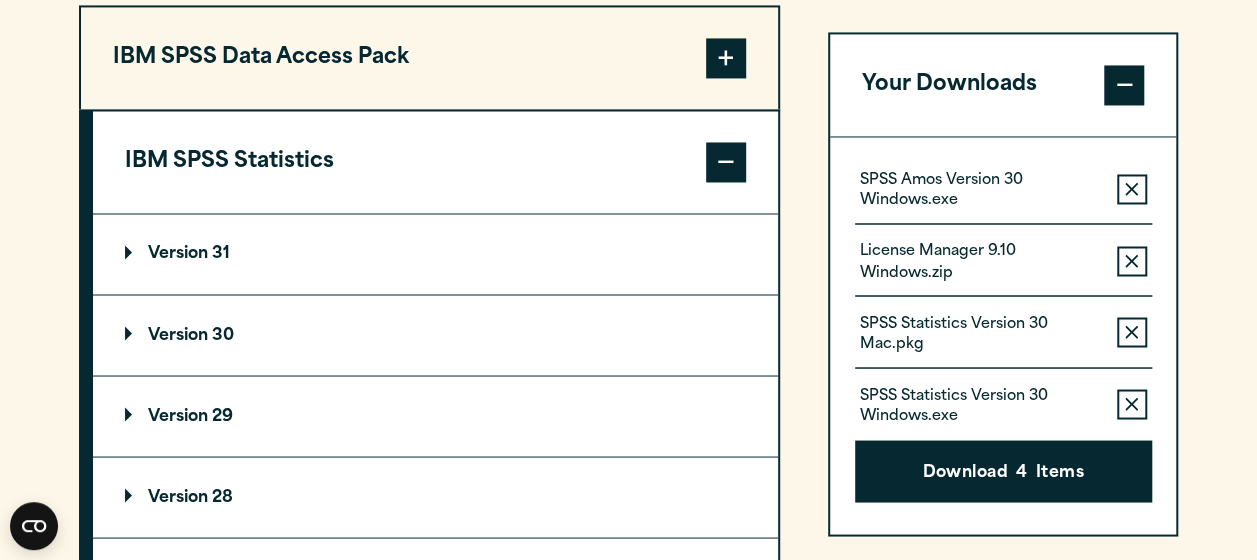 click on "Version 29" at bounding box center (435, 416) 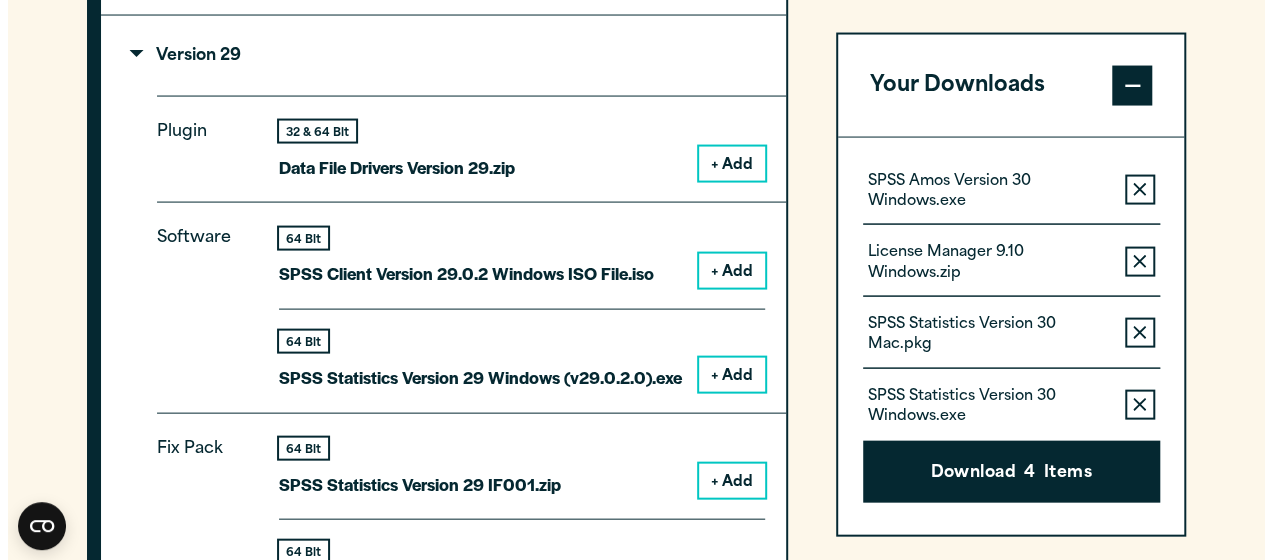 scroll, scrollTop: 1979, scrollLeft: 0, axis: vertical 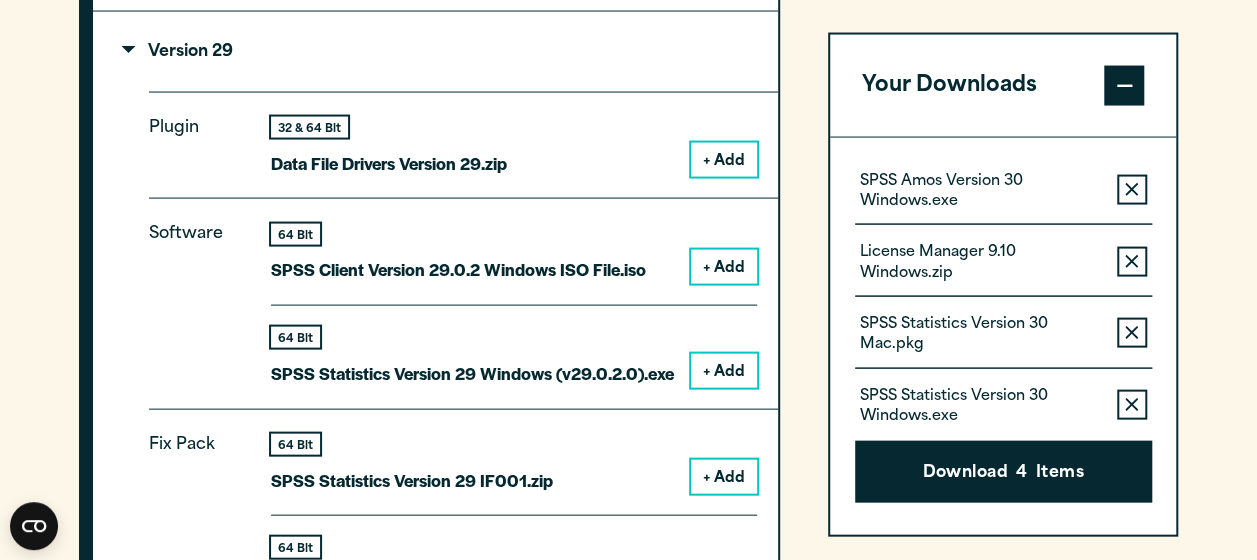 click on "+ Add" at bounding box center [724, 371] 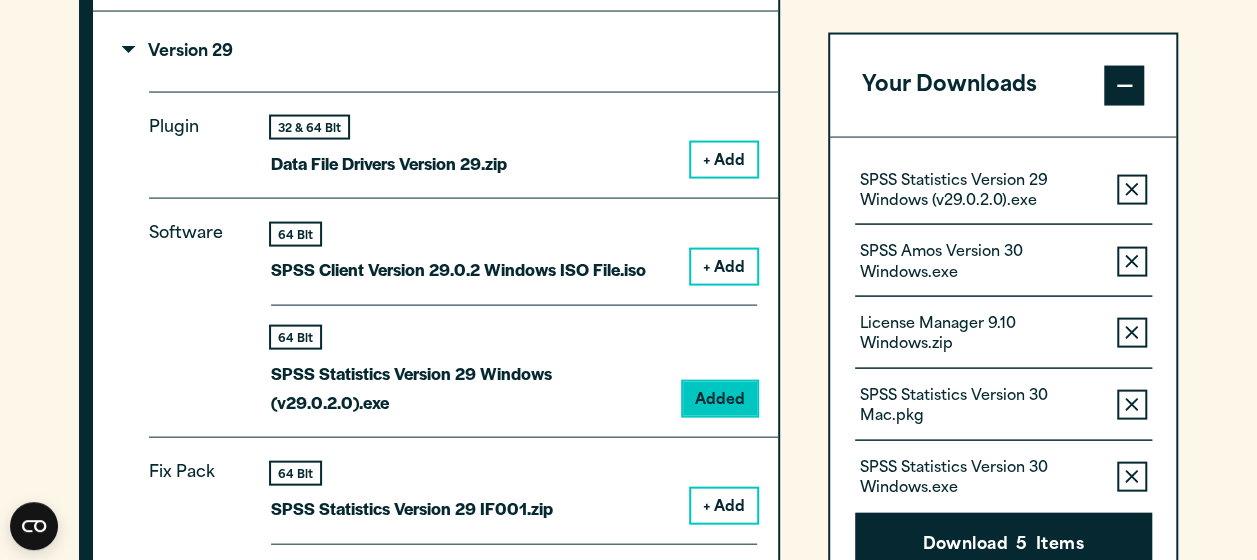 click on "Download  5  Items" at bounding box center (1003, 543) 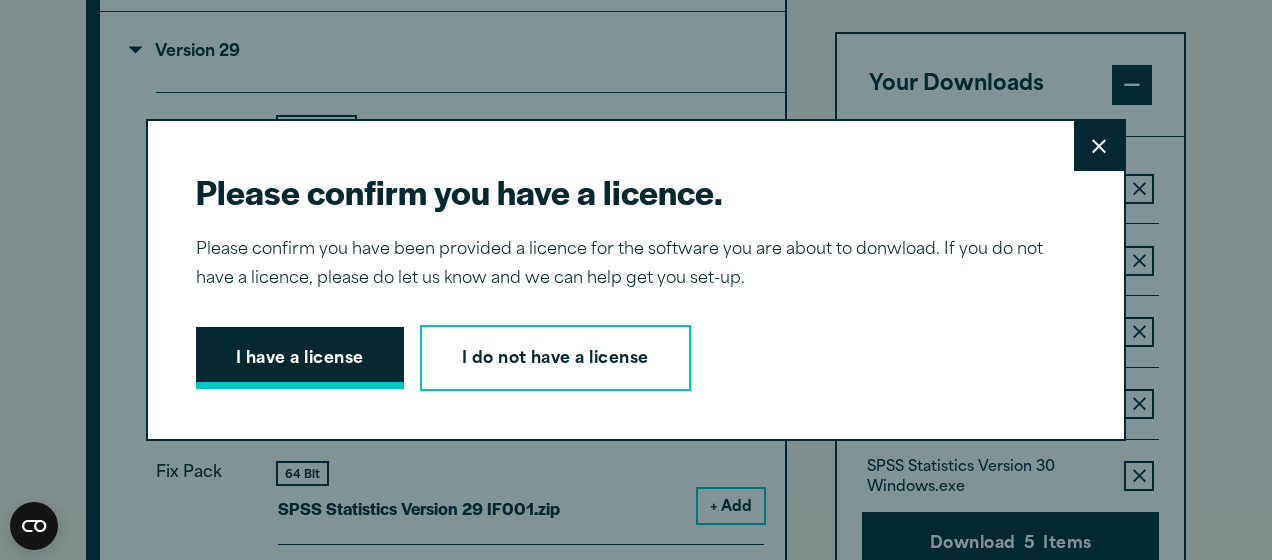 click on "I have a license" at bounding box center [300, 358] 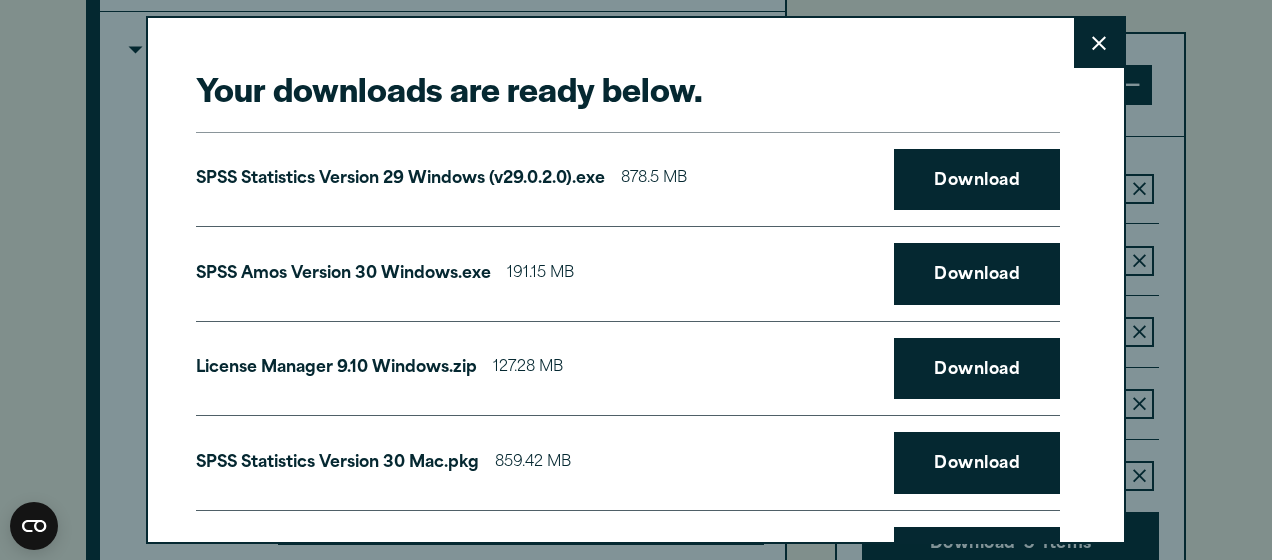 scroll, scrollTop: 1990, scrollLeft: 0, axis: vertical 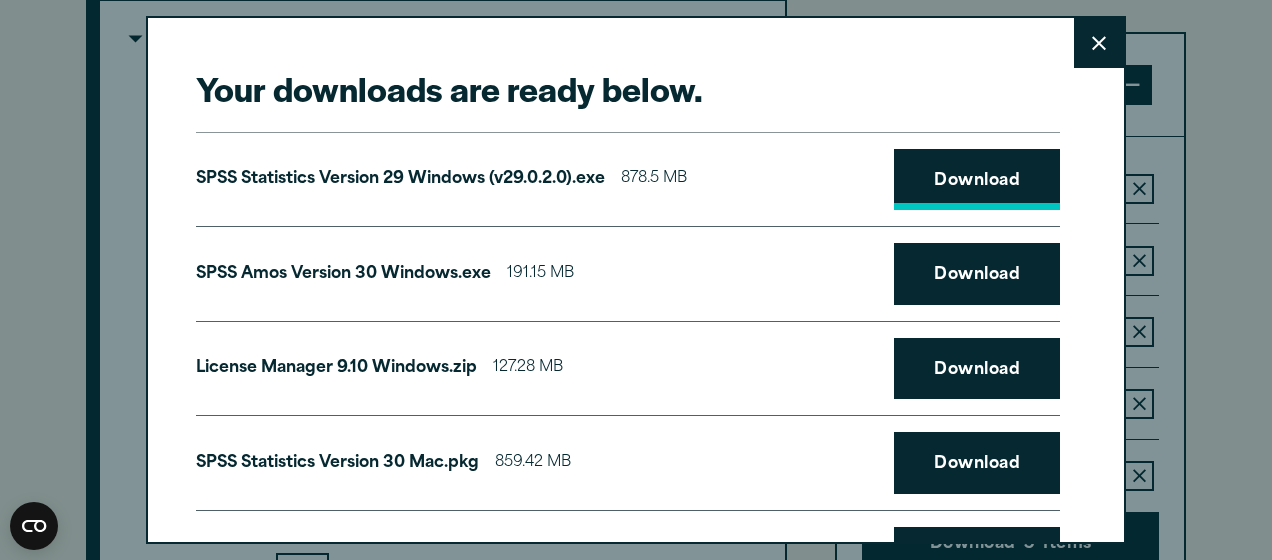 click on "Download" at bounding box center (977, 180) 